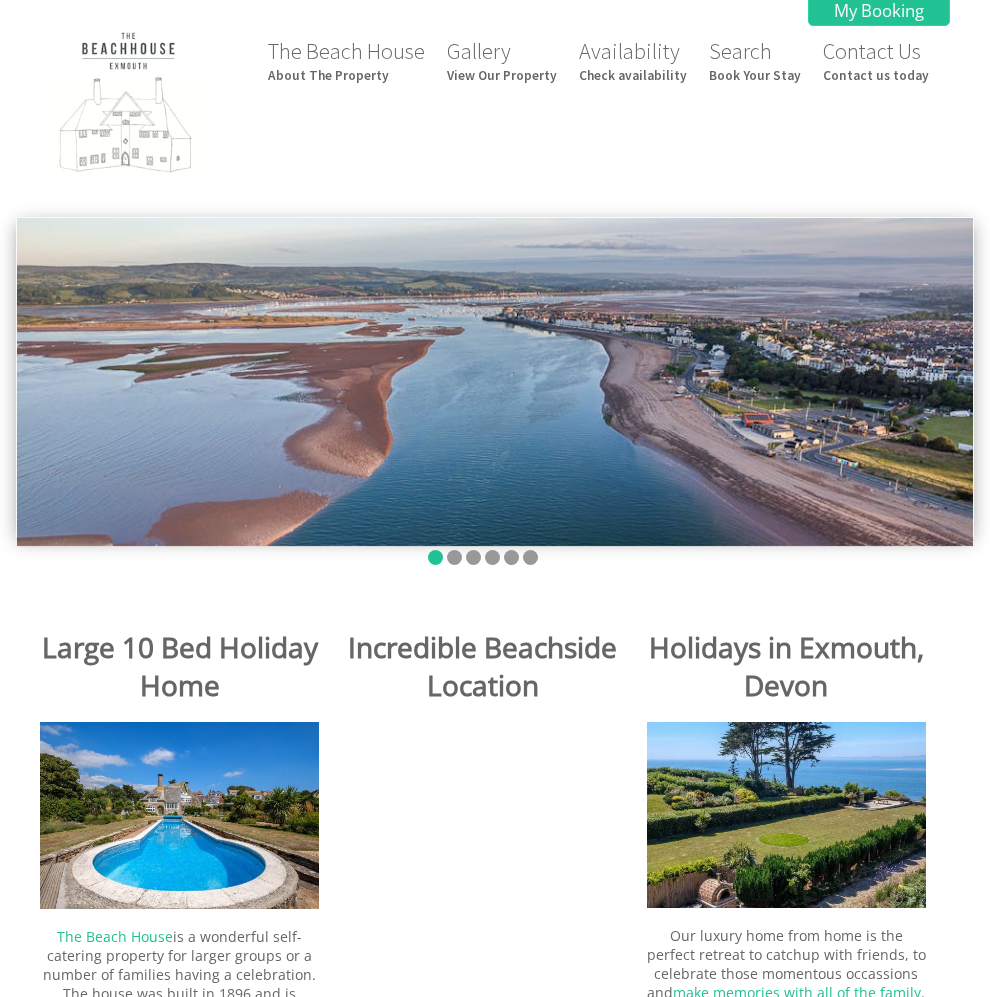 scroll, scrollTop: 0, scrollLeft: 0, axis: both 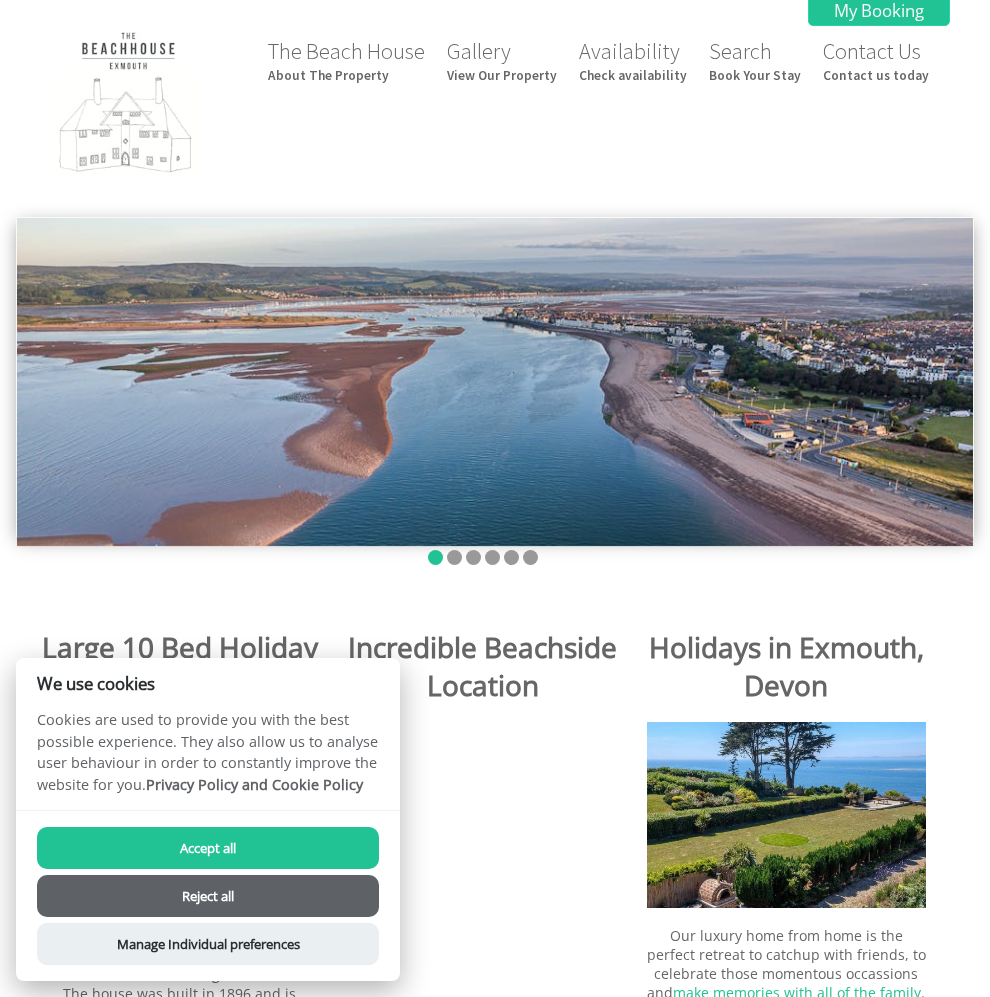click on "Reject all" at bounding box center [208, 896] 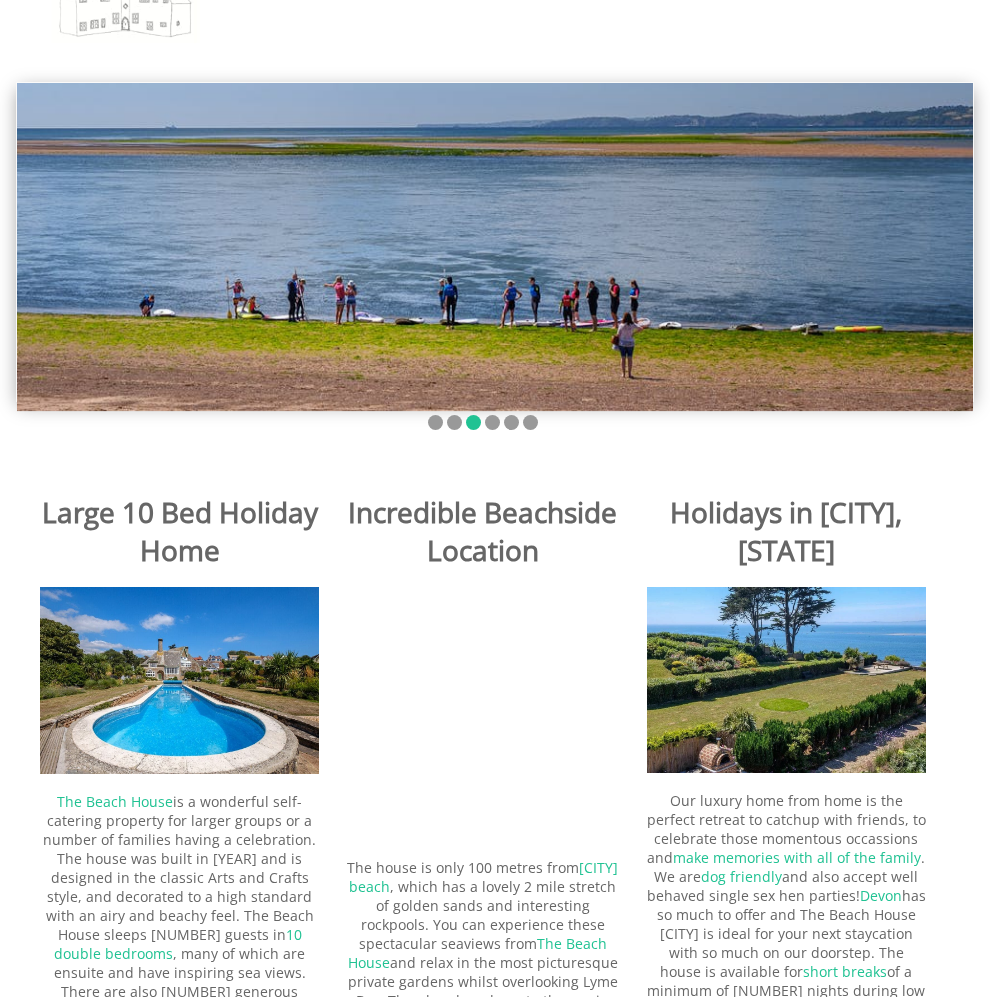 scroll, scrollTop: 100, scrollLeft: 0, axis: vertical 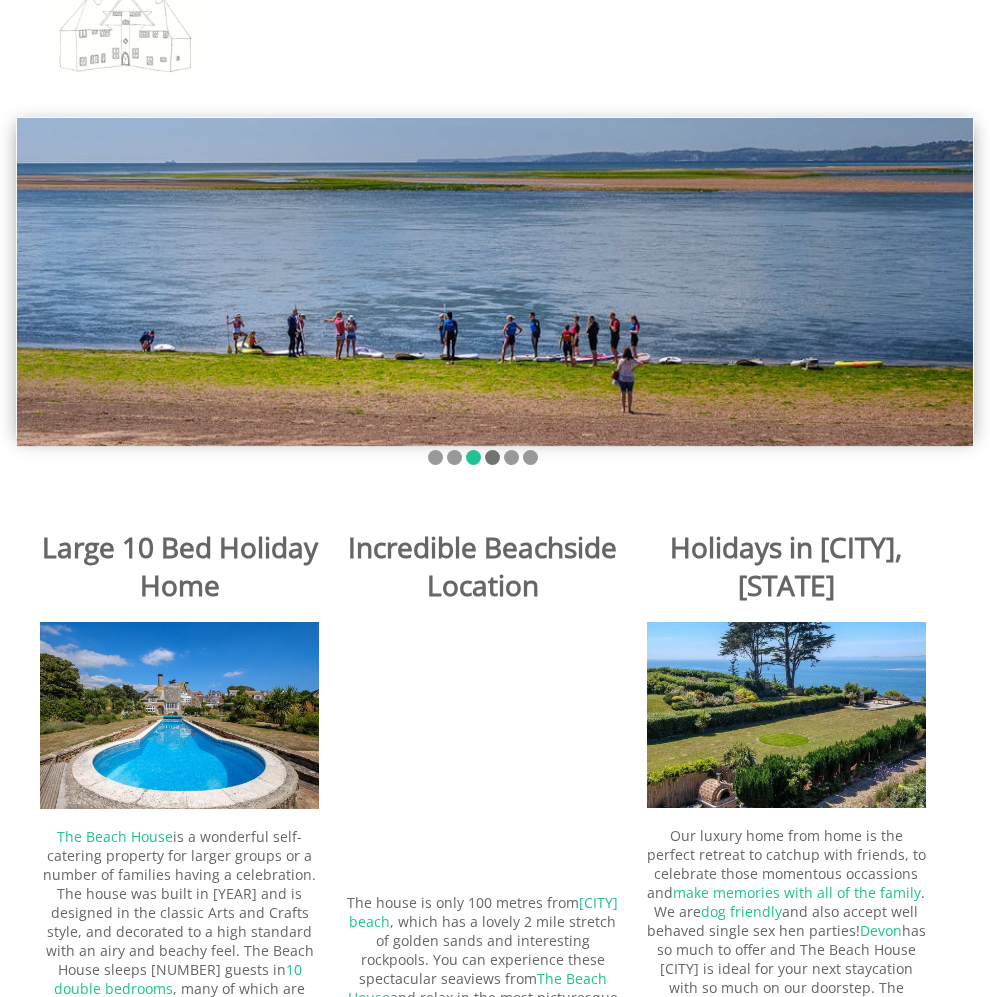 click at bounding box center (492, 457) 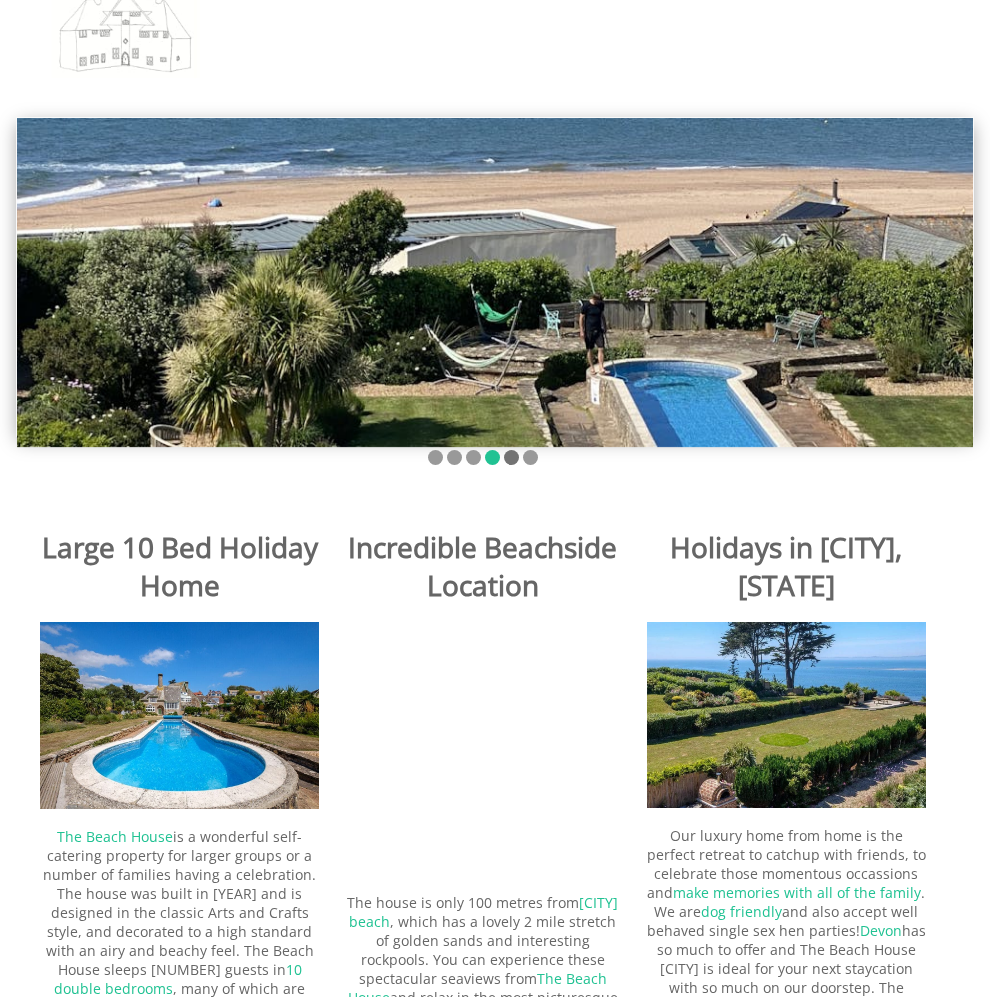 click at bounding box center (511, 457) 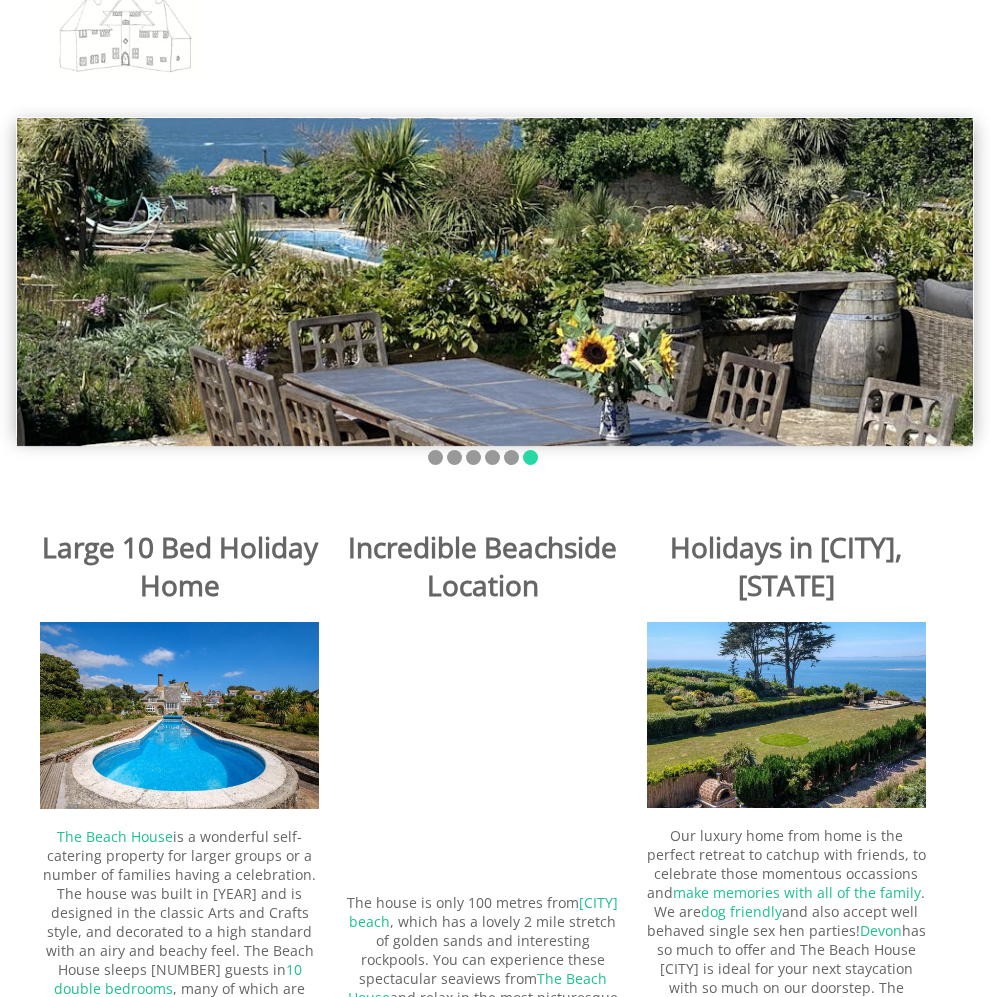 click at bounding box center [530, 457] 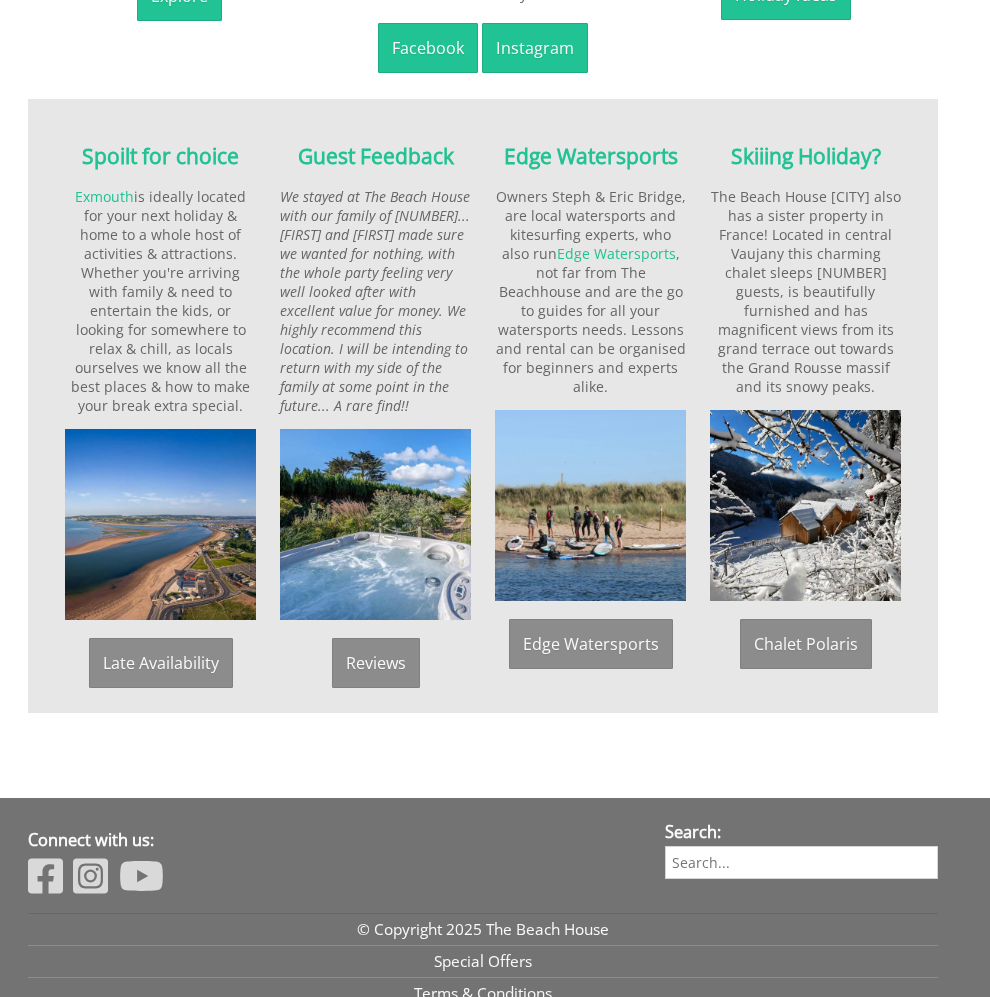 scroll, scrollTop: 1300, scrollLeft: 0, axis: vertical 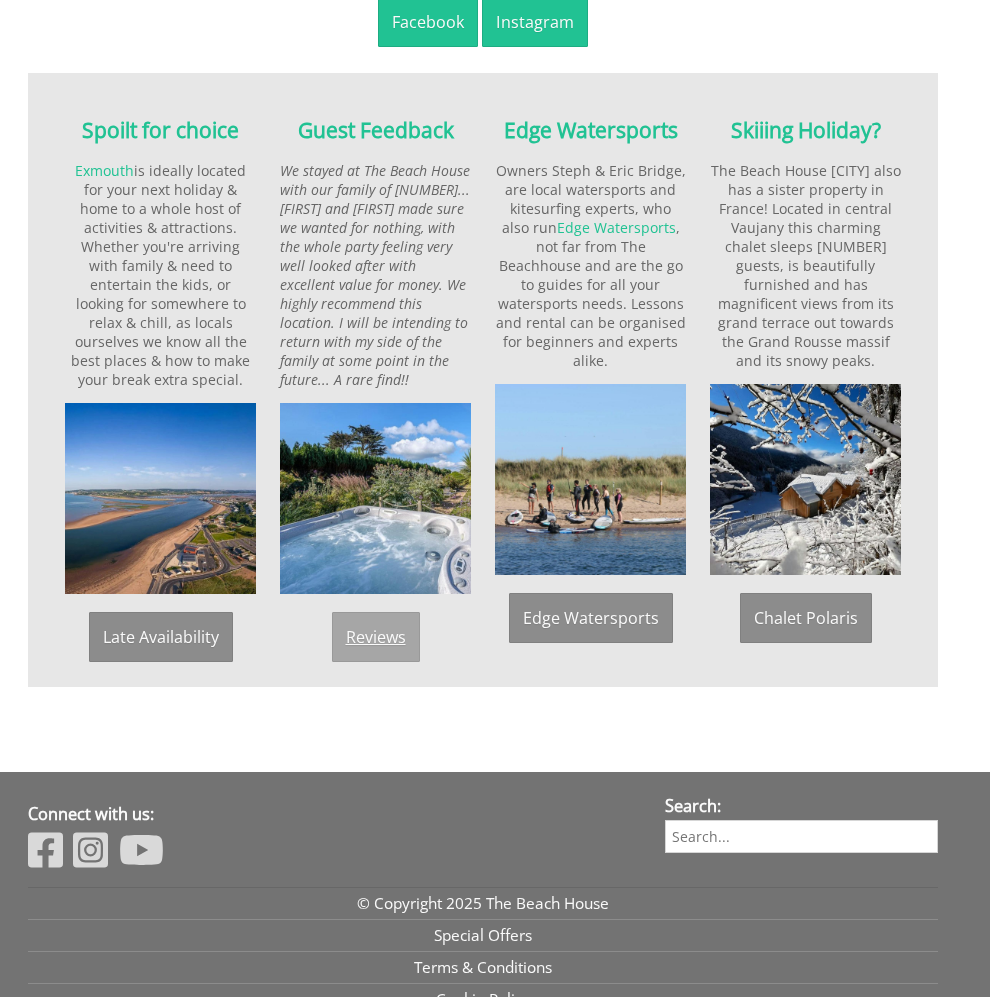 click on "Reviews" at bounding box center (376, 637) 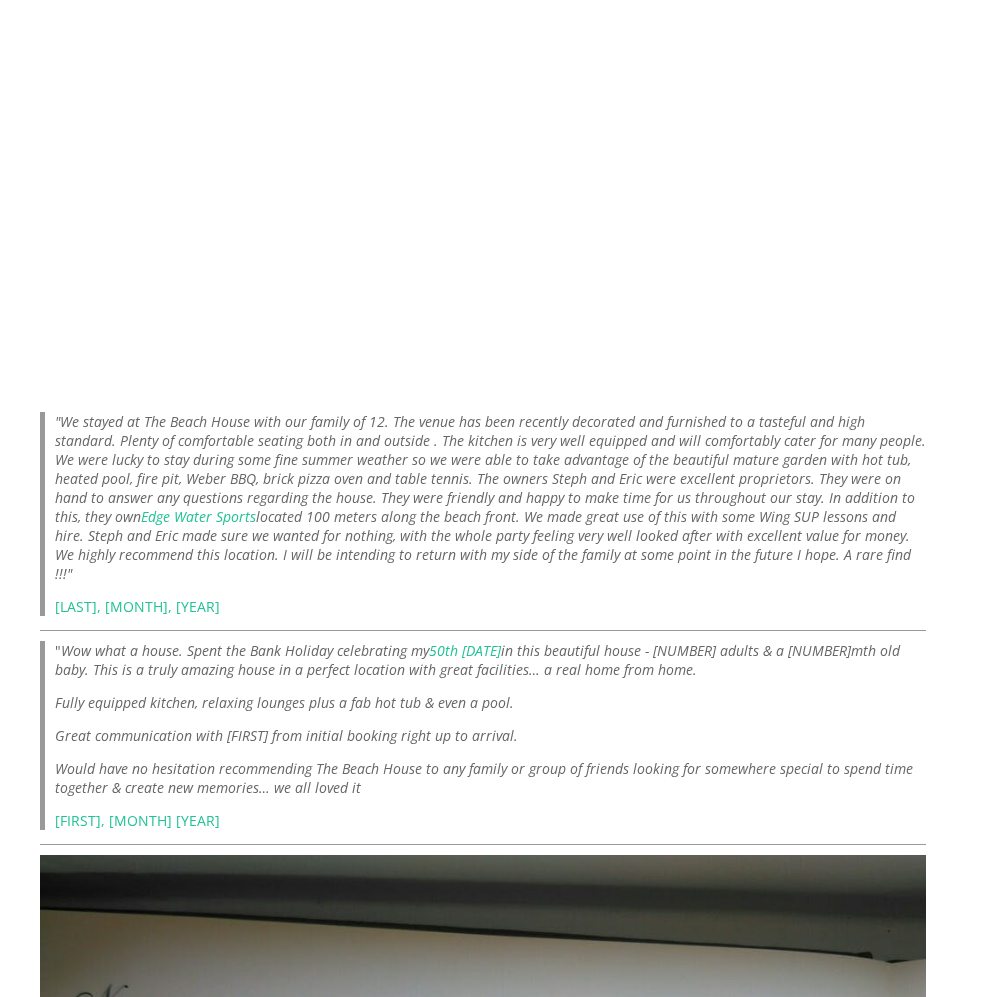 scroll, scrollTop: 1400, scrollLeft: 0, axis: vertical 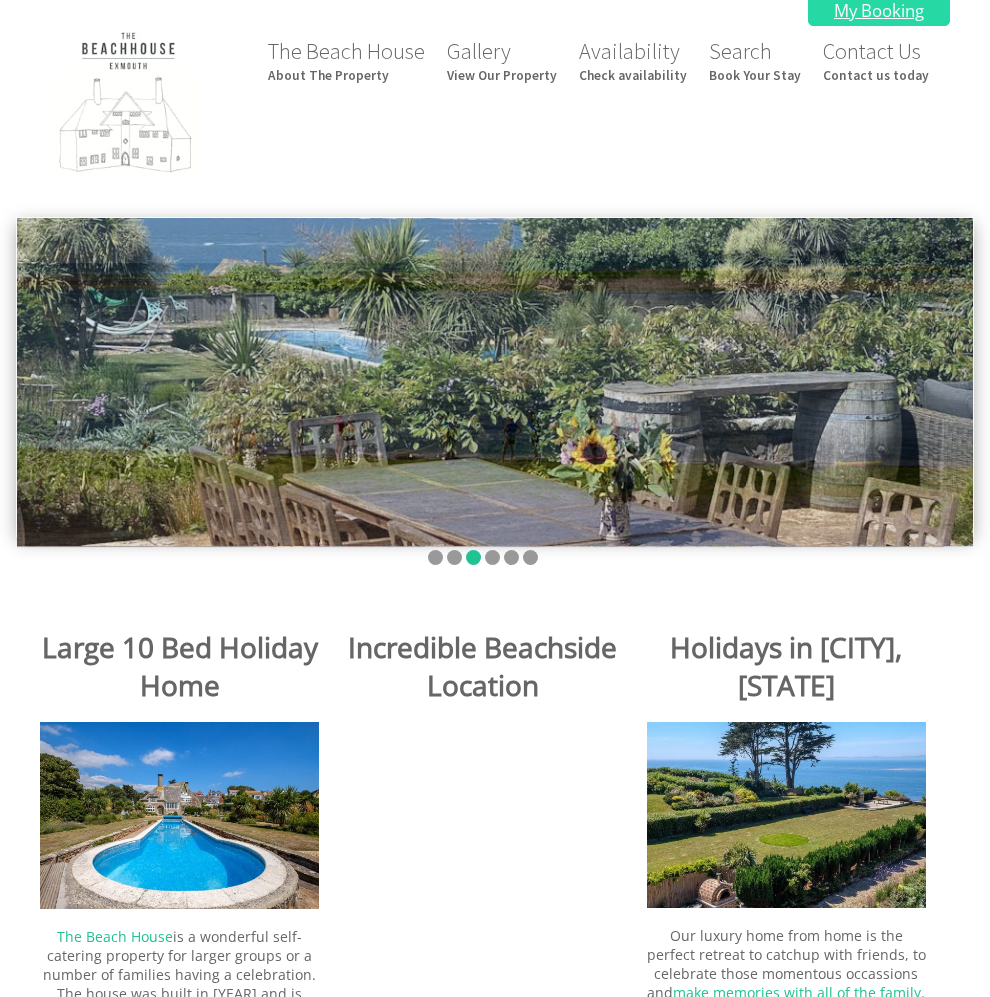 click on "My Booking" at bounding box center [879, 10] 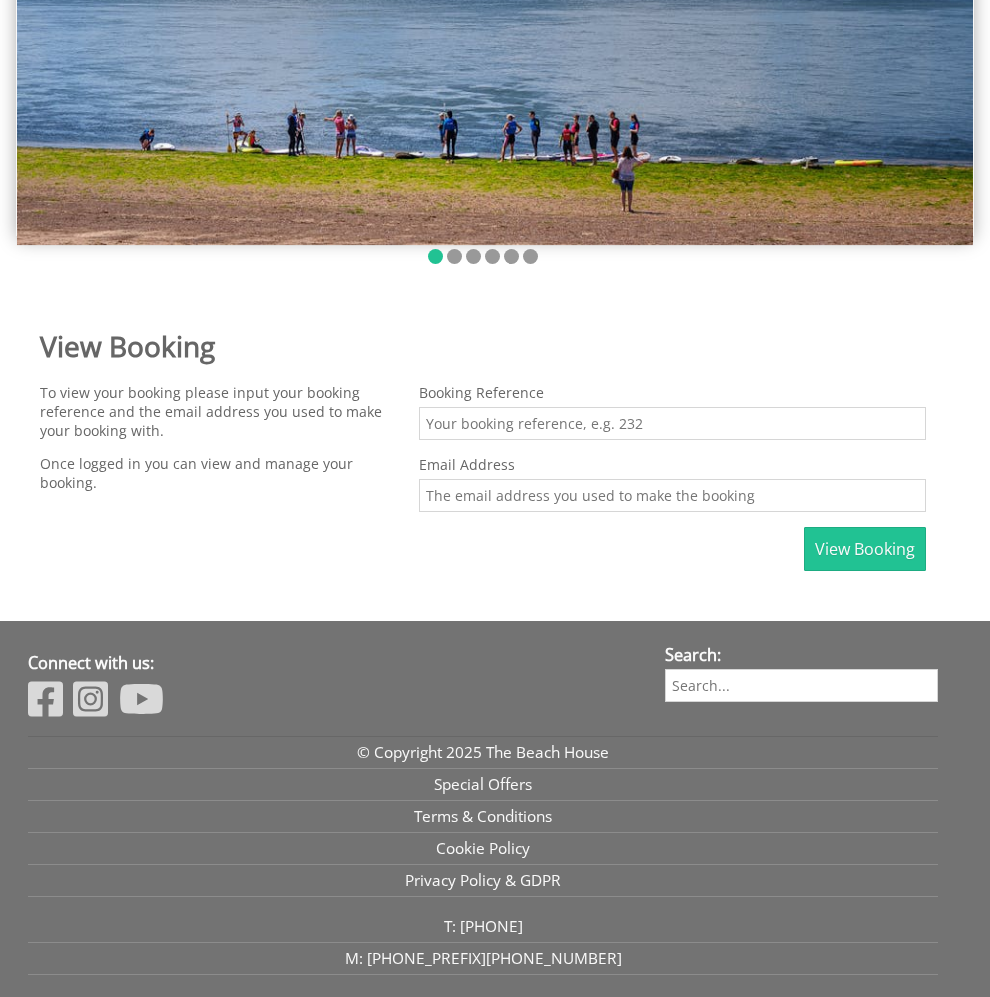 scroll, scrollTop: 0, scrollLeft: 0, axis: both 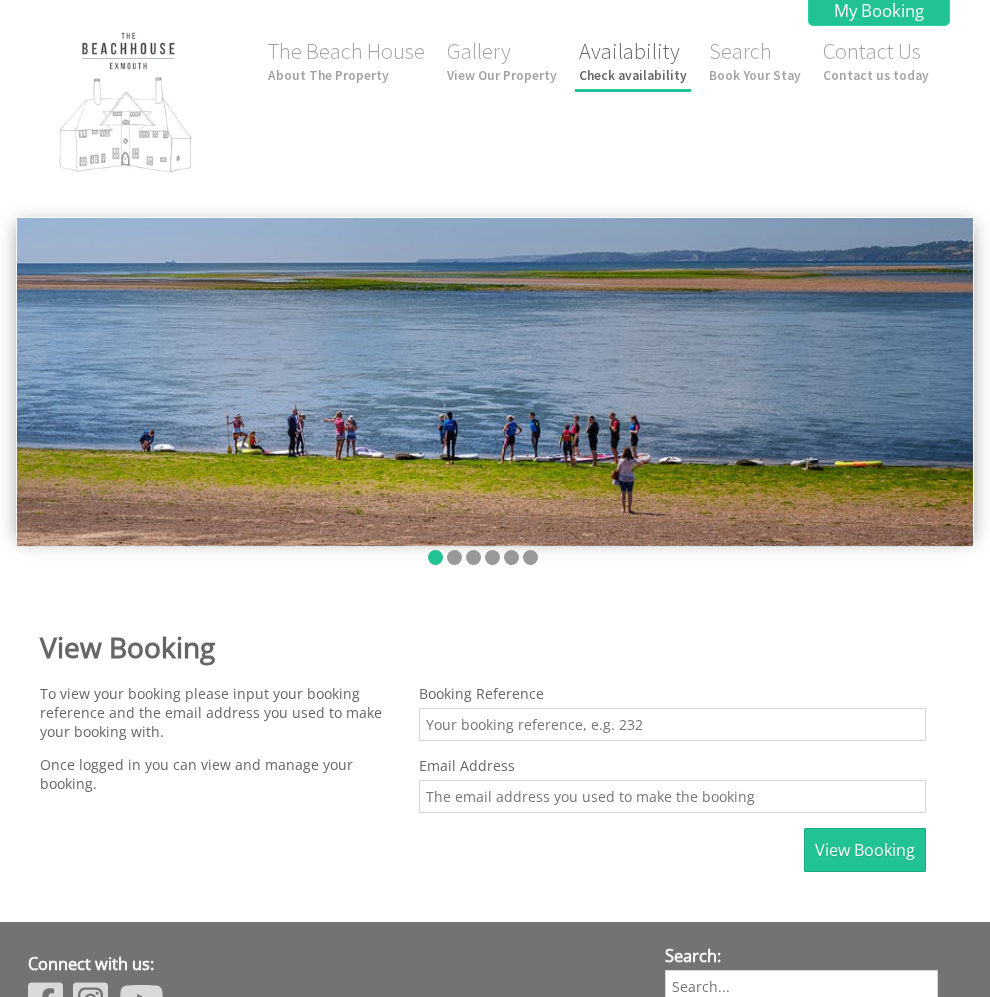 click on "Availability  Check availability" at bounding box center (633, 60) 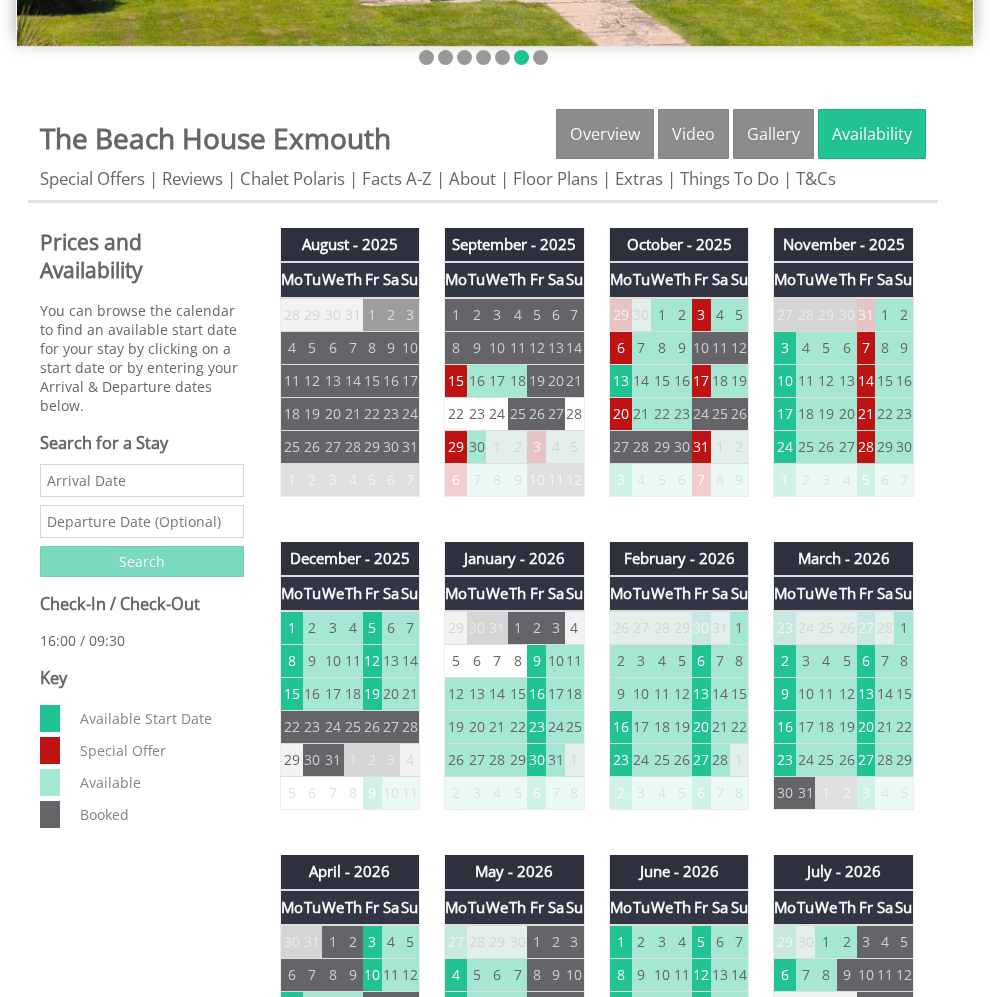 scroll, scrollTop: 400, scrollLeft: 0, axis: vertical 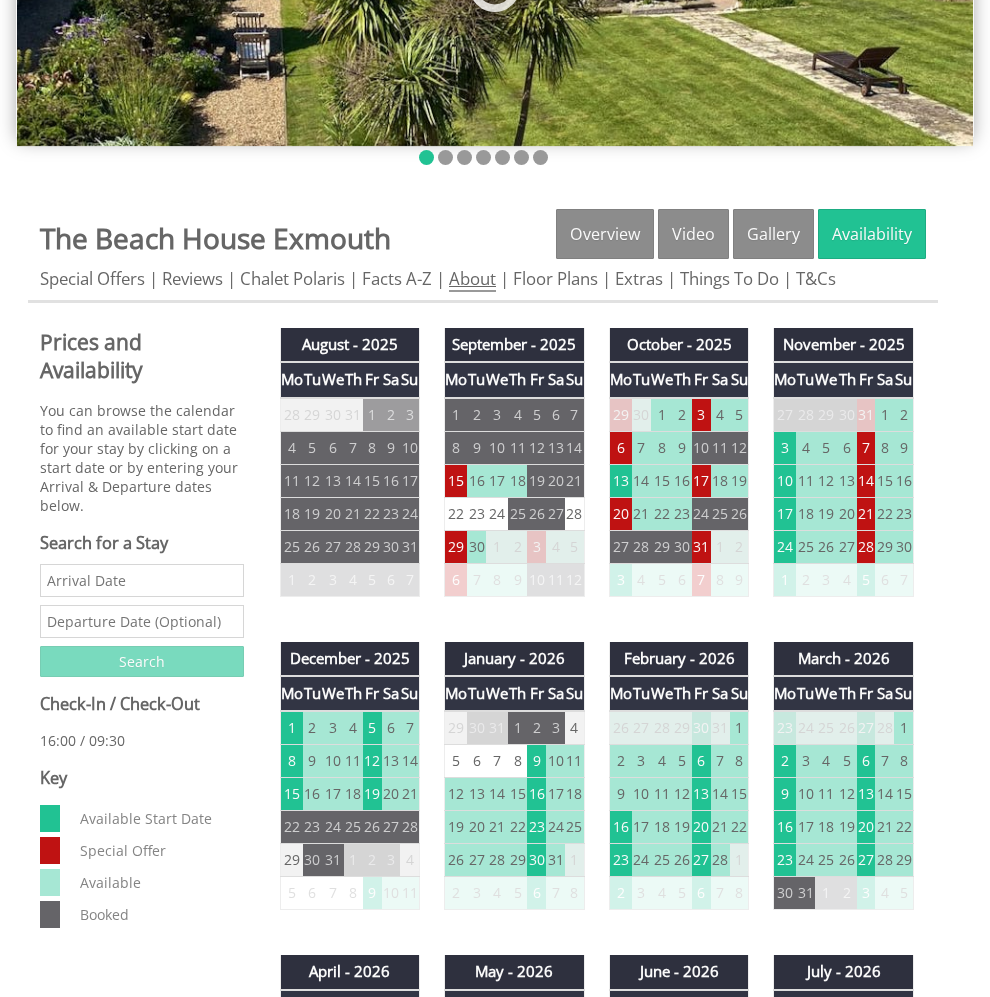 click on "About" at bounding box center (472, 279) 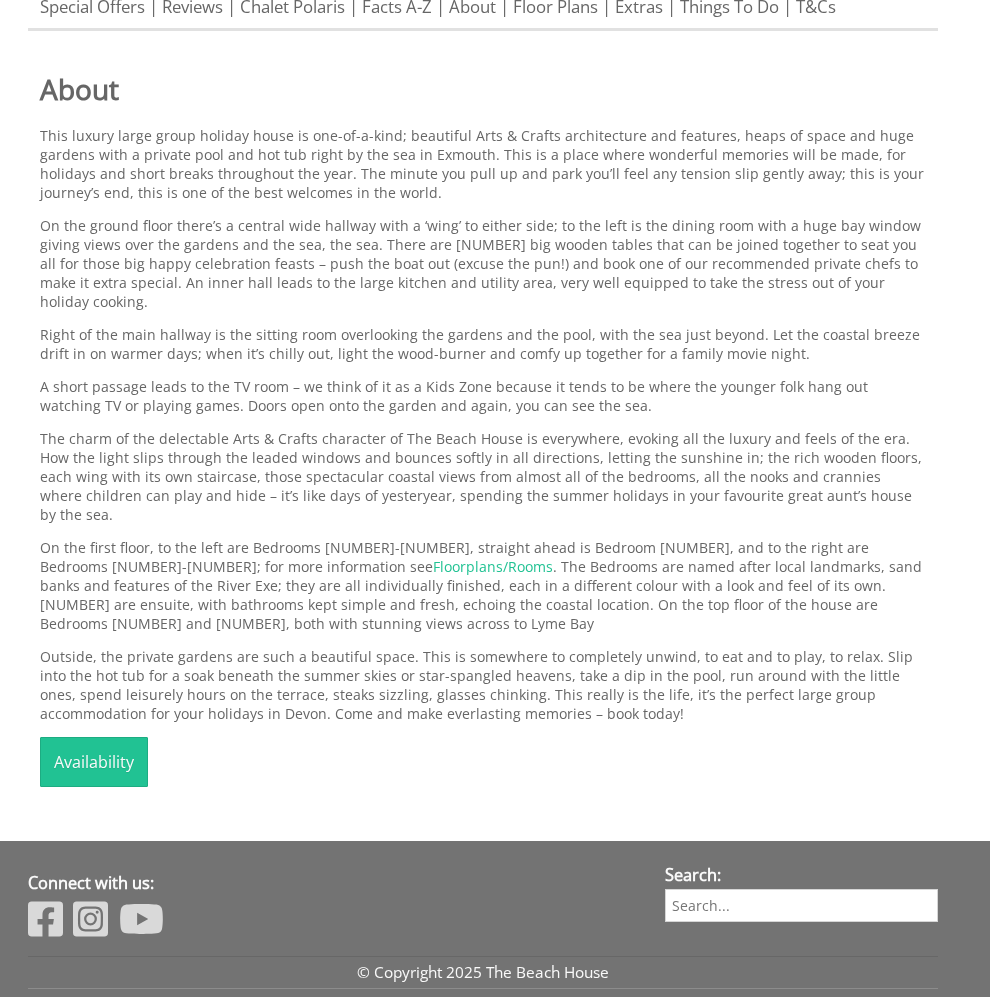 scroll, scrollTop: 635, scrollLeft: 0, axis: vertical 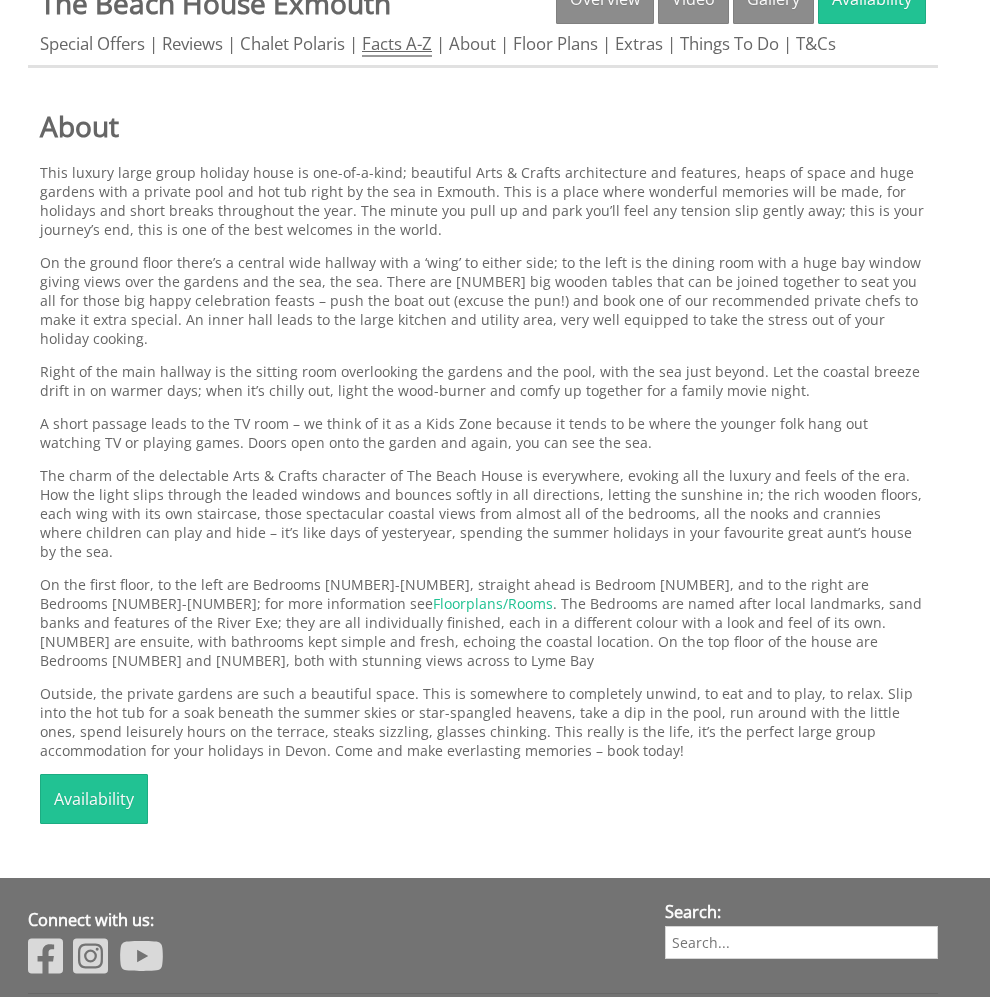 click on "Facts A-Z" at bounding box center [397, 44] 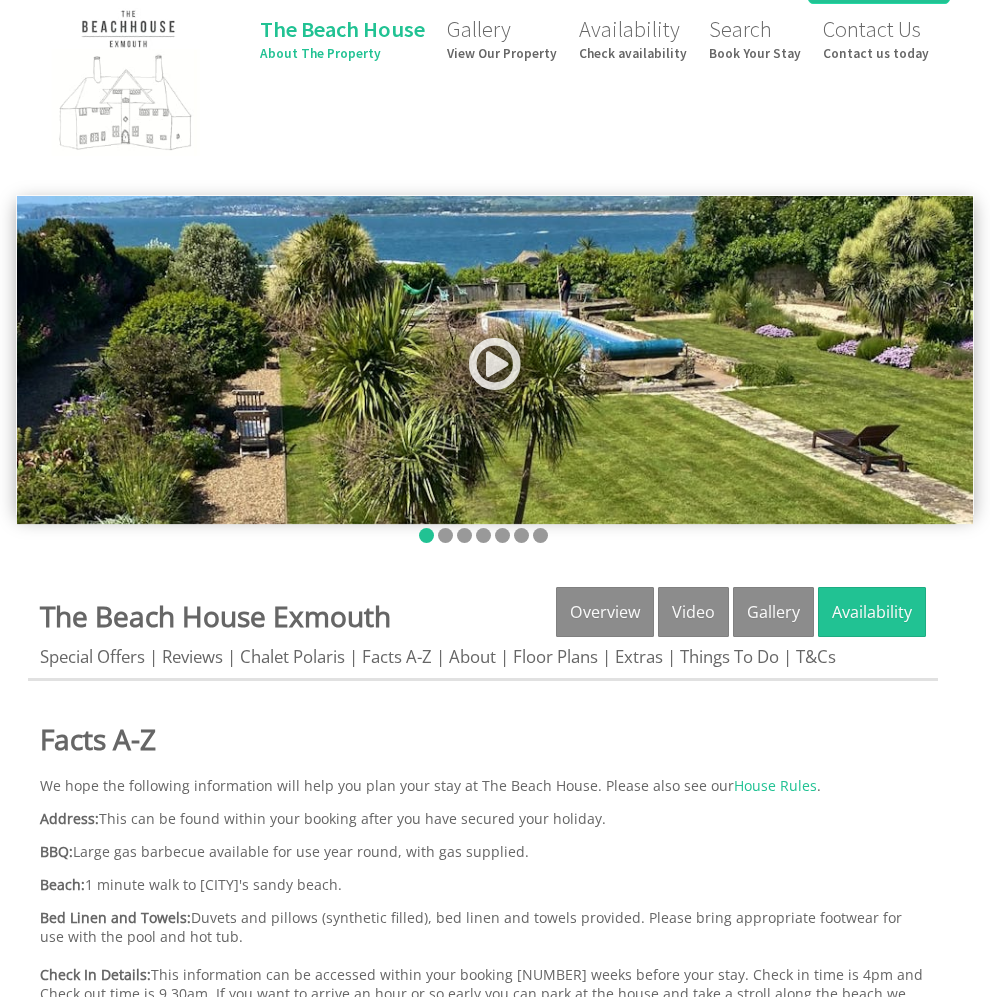 scroll, scrollTop: 0, scrollLeft: 0, axis: both 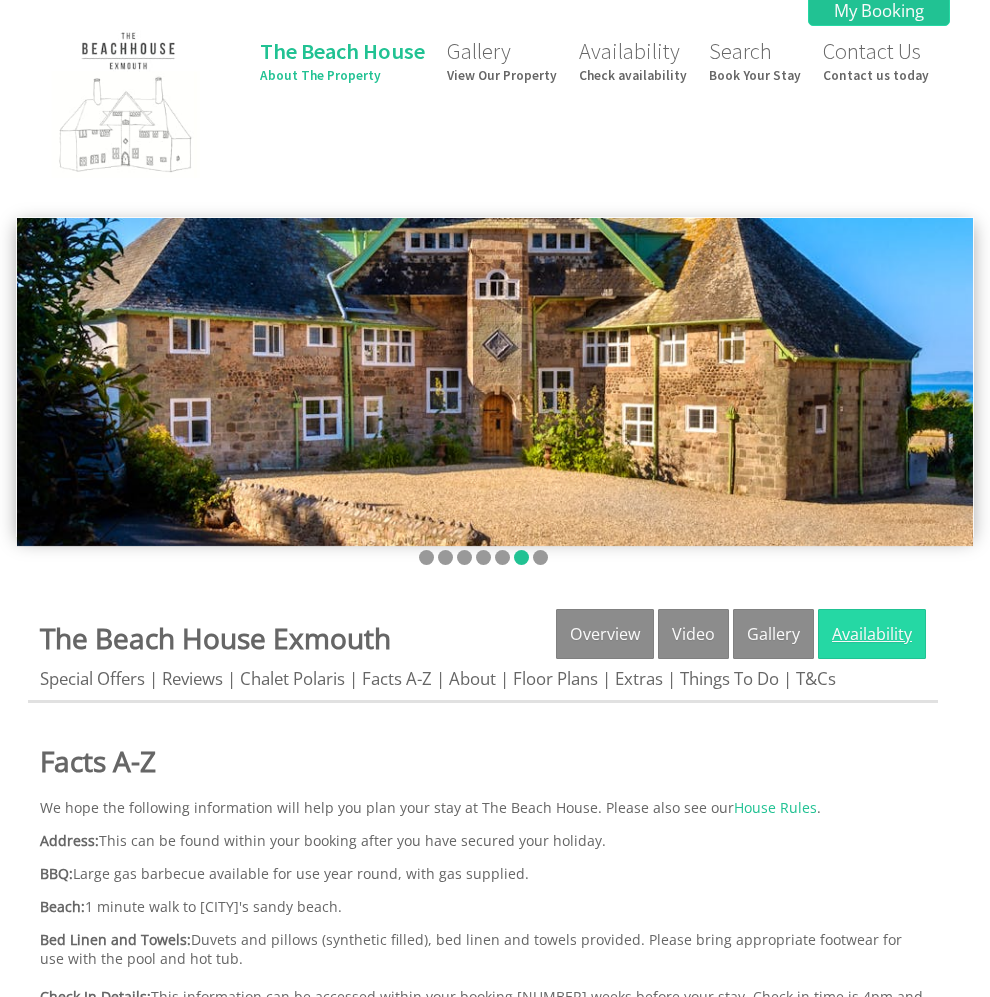 click on "Availability" at bounding box center [872, 634] 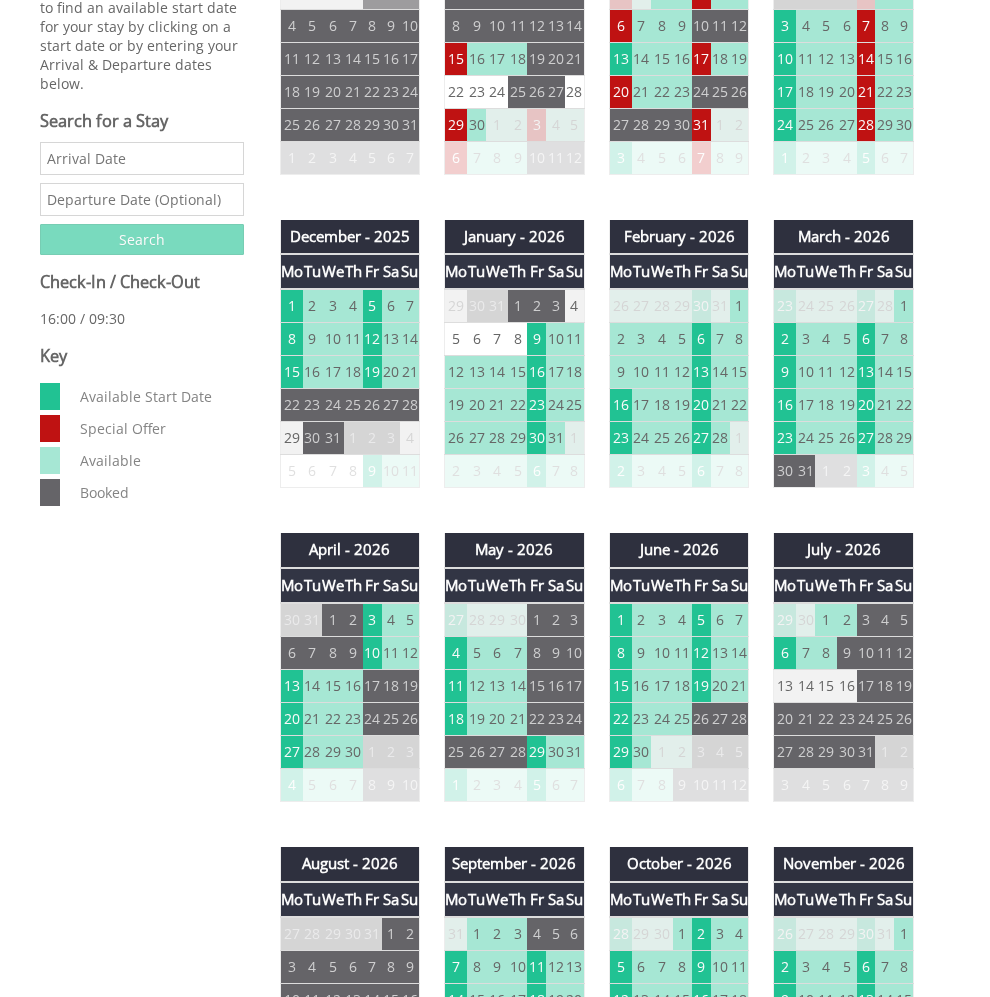 scroll, scrollTop: 1000, scrollLeft: 0, axis: vertical 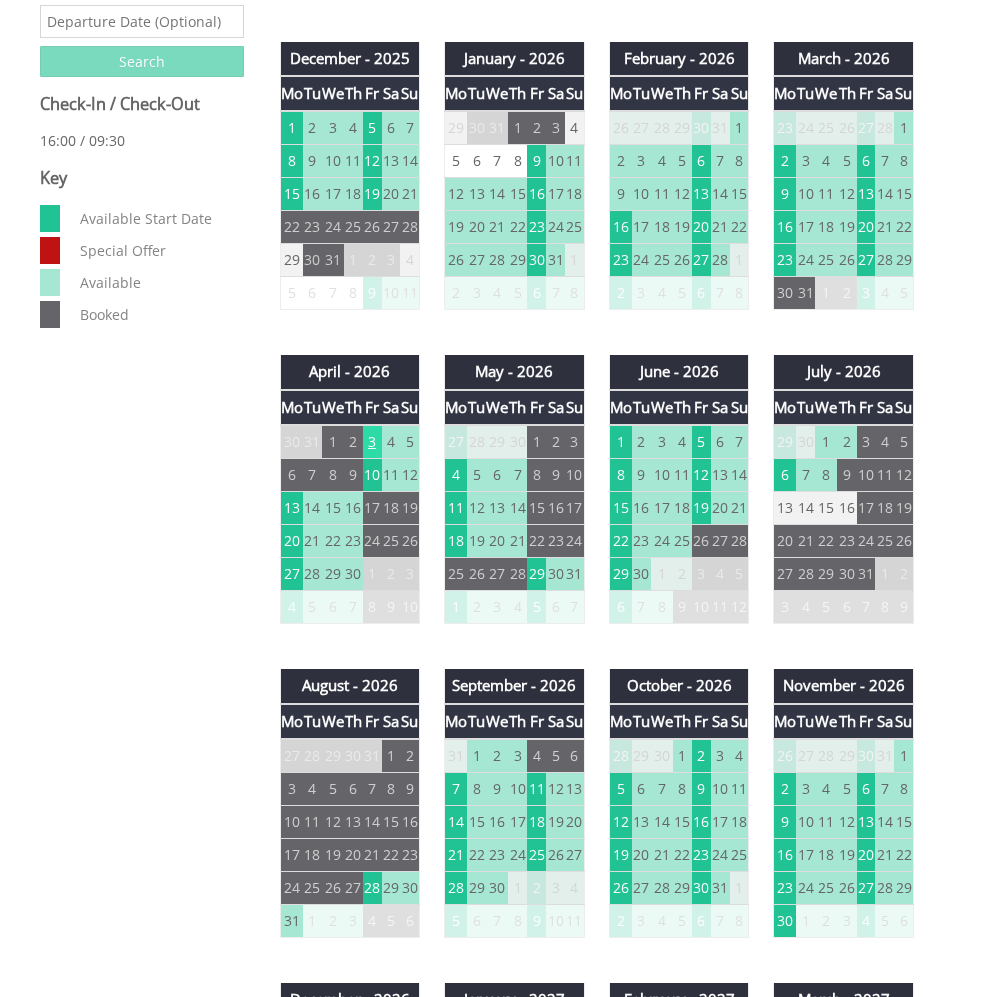 click on "3" at bounding box center [372, 442] 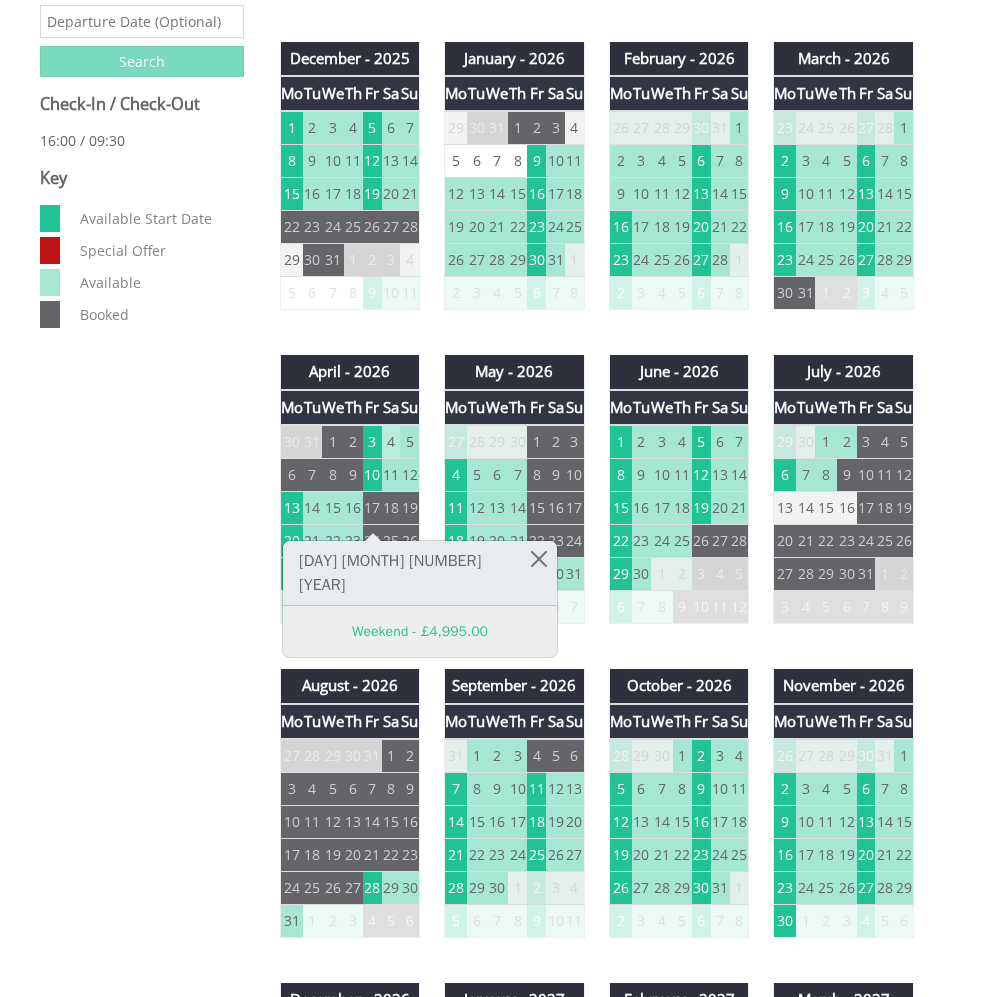 click on "4" at bounding box center [391, 442] 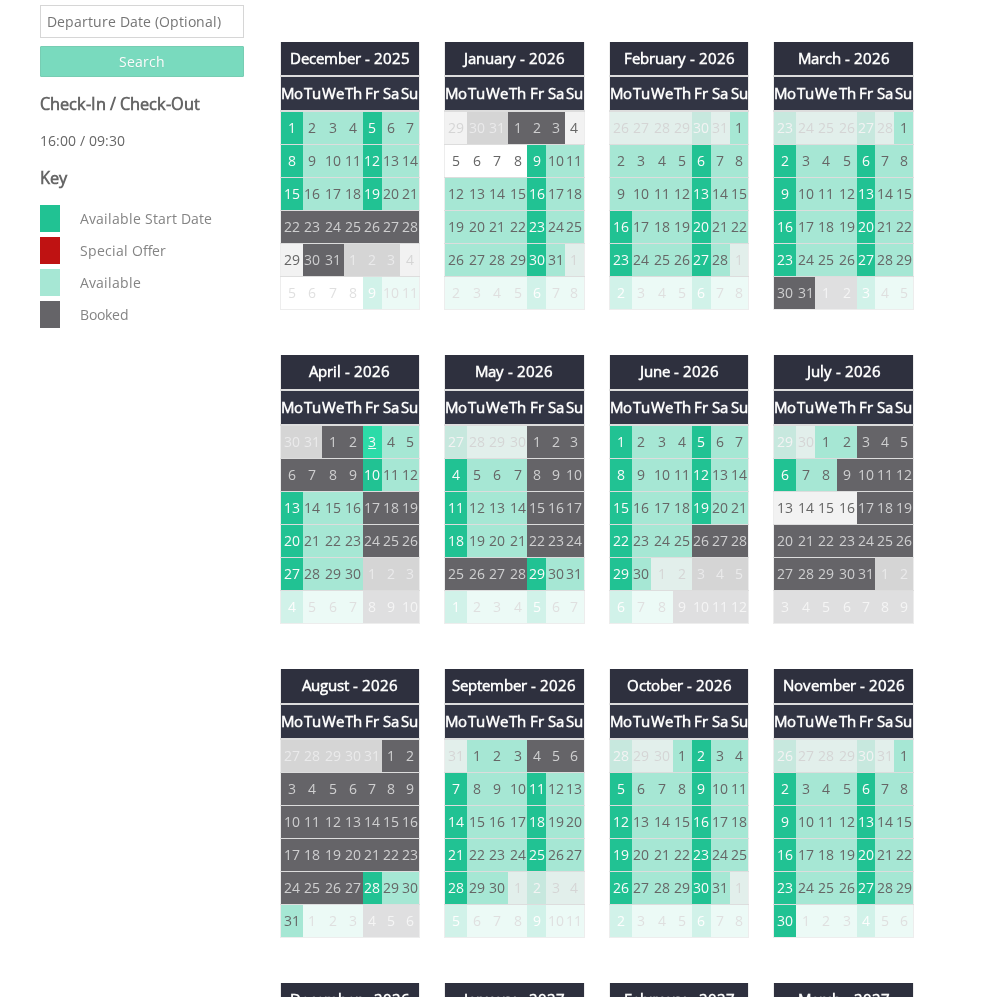 click on "3" at bounding box center [372, 442] 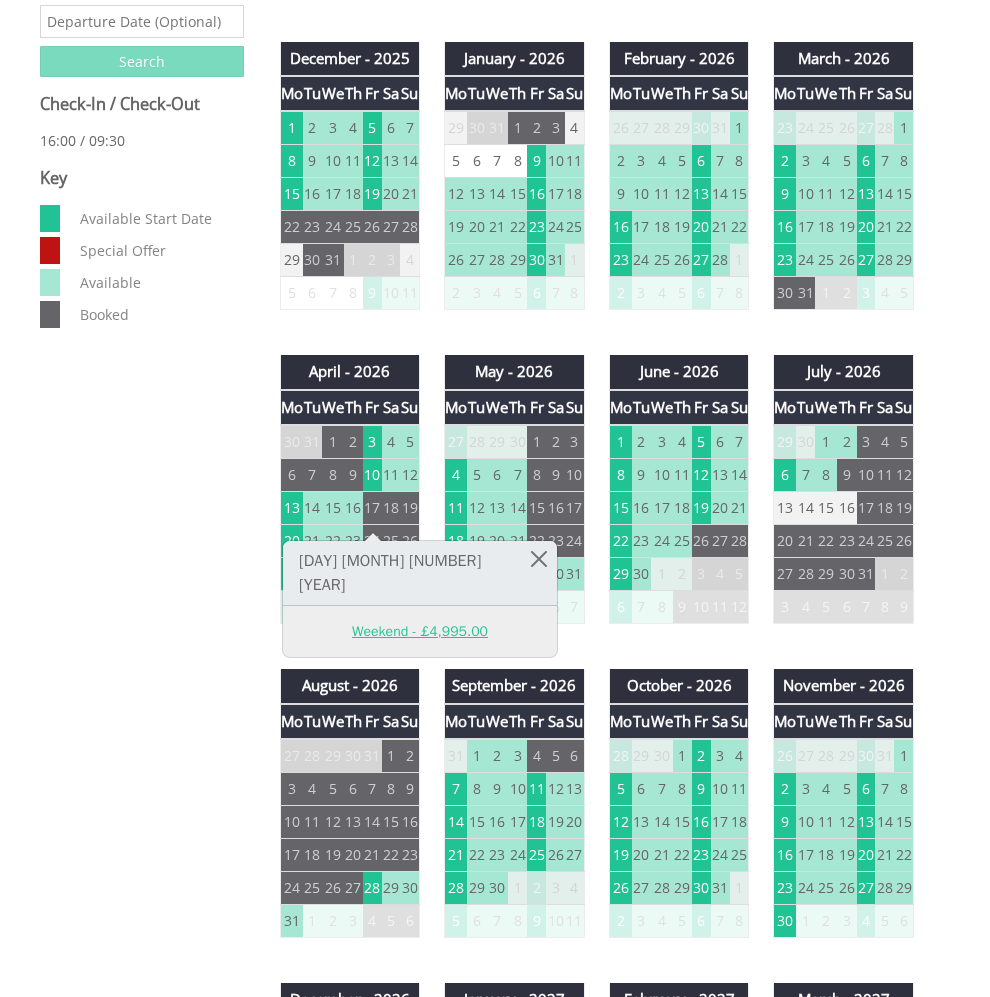 click on "Weekend  - £4,995.00" at bounding box center (420, 631) 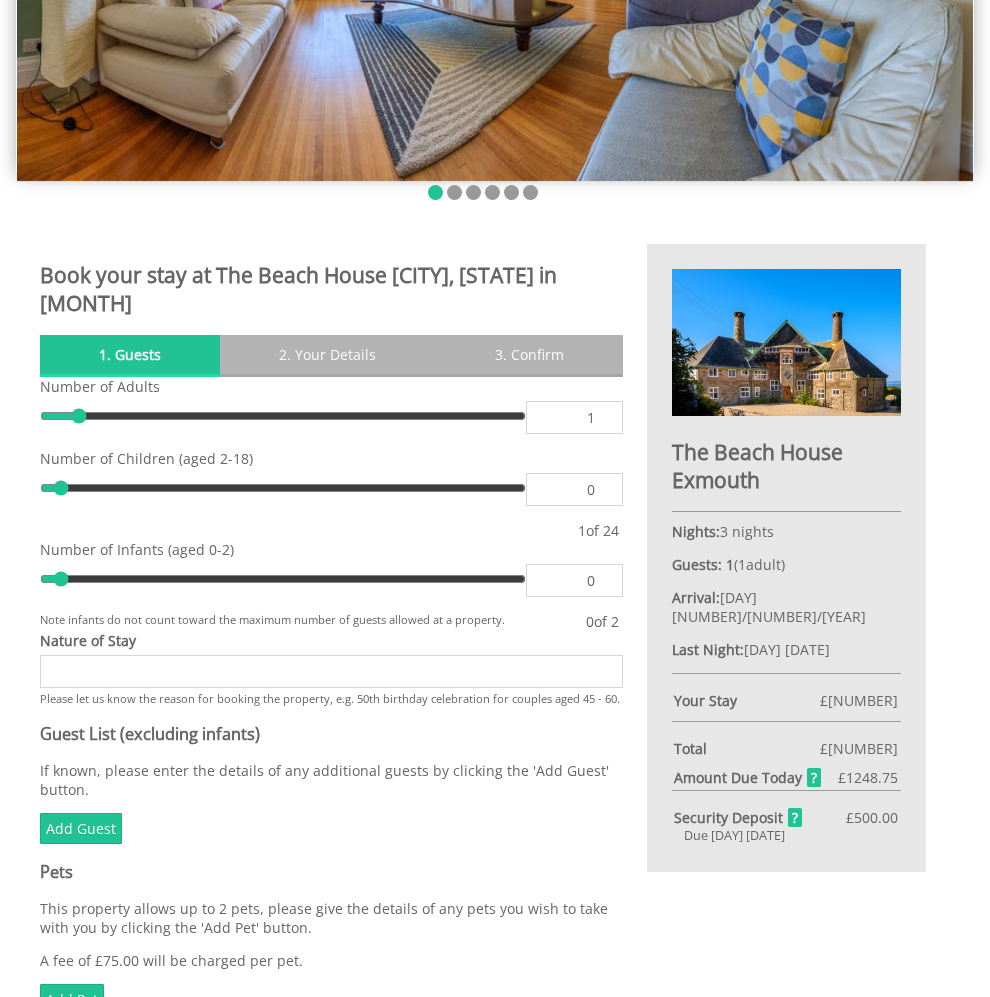 scroll, scrollTop: 400, scrollLeft: 0, axis: vertical 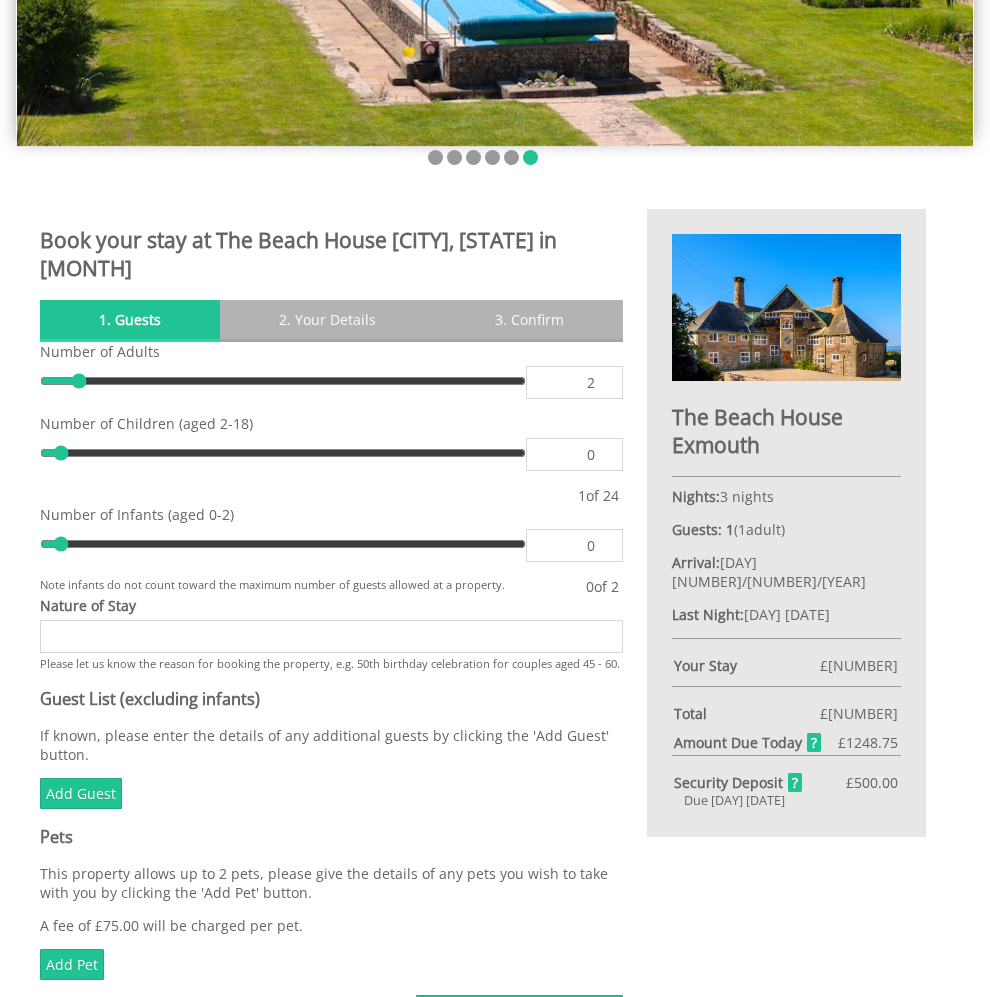 type on "2" 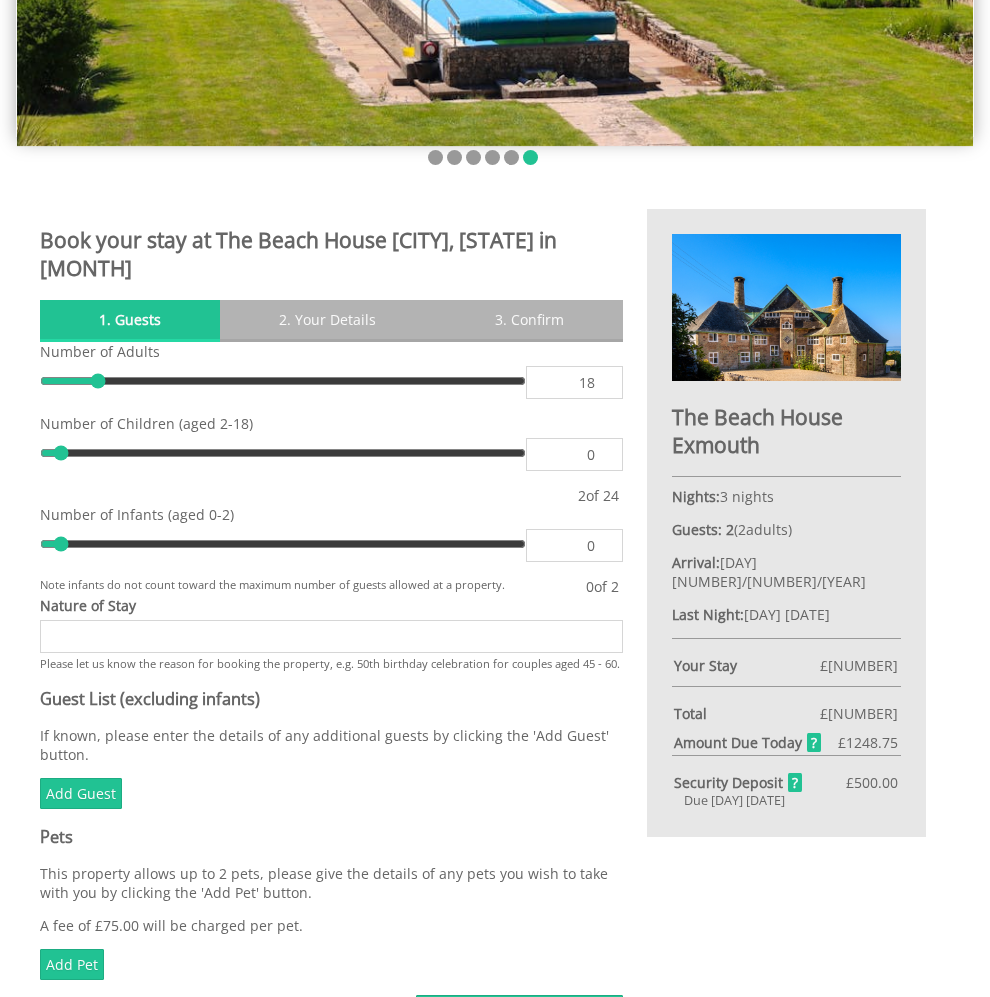 type on "18" 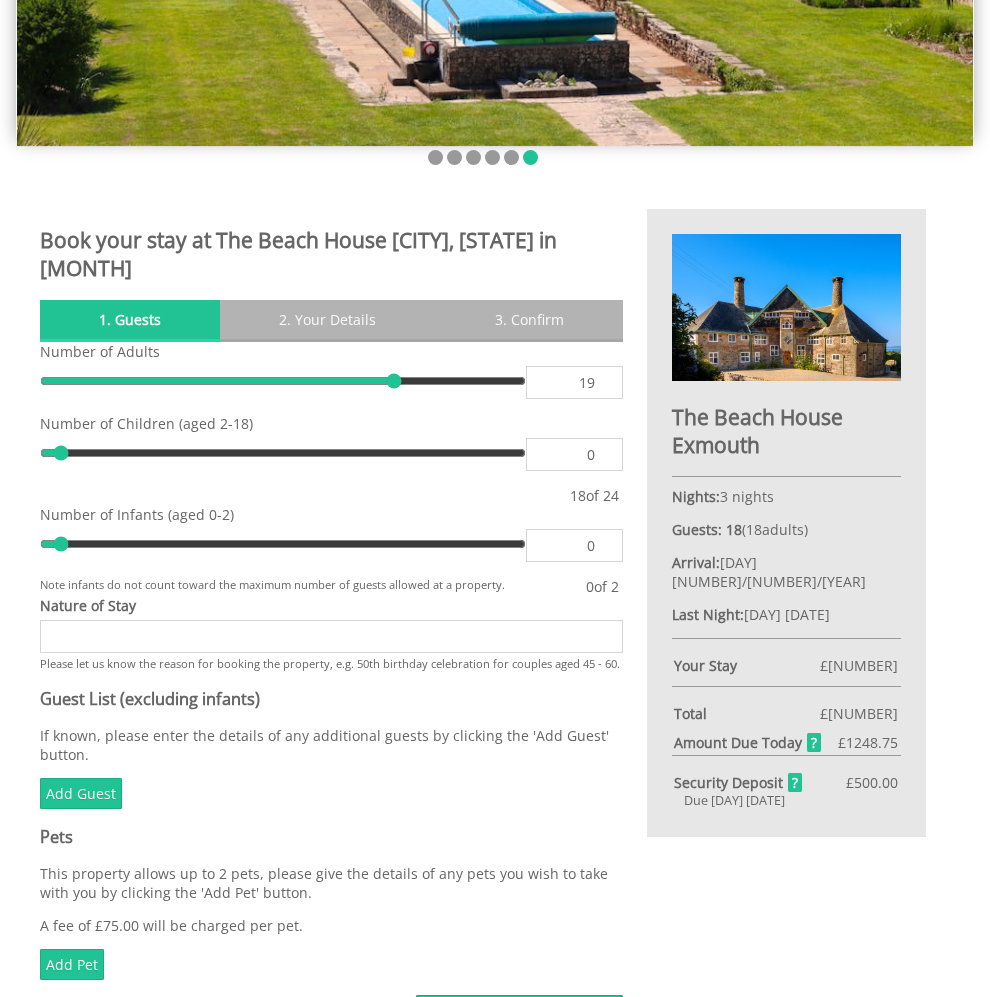 type on "19" 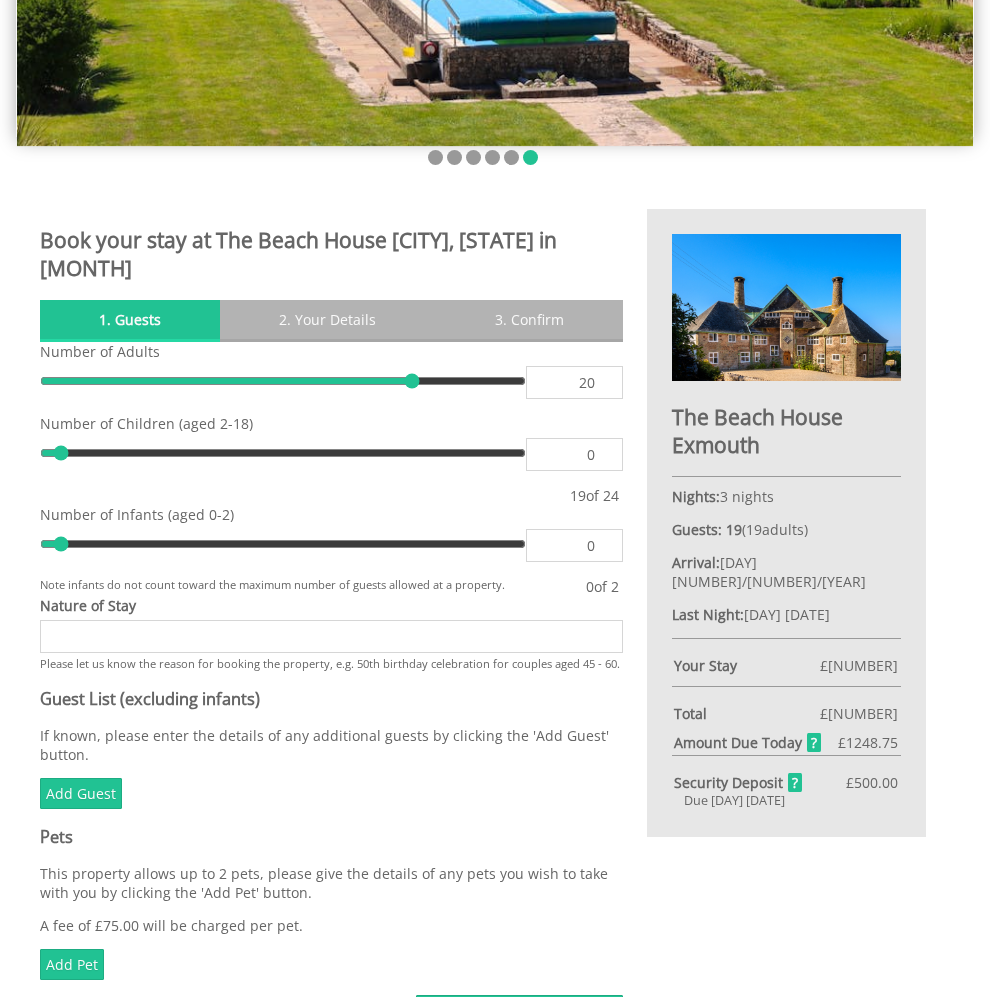 type on "20" 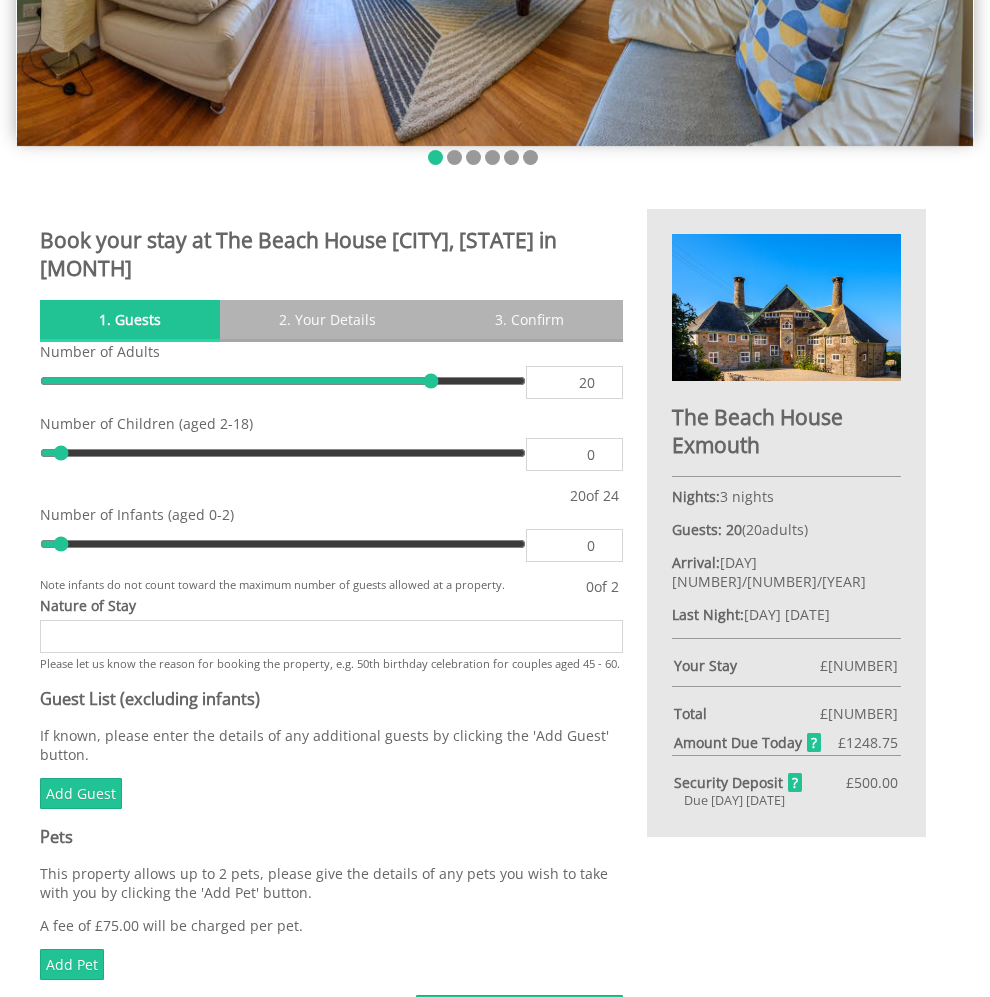 scroll, scrollTop: 600, scrollLeft: 0, axis: vertical 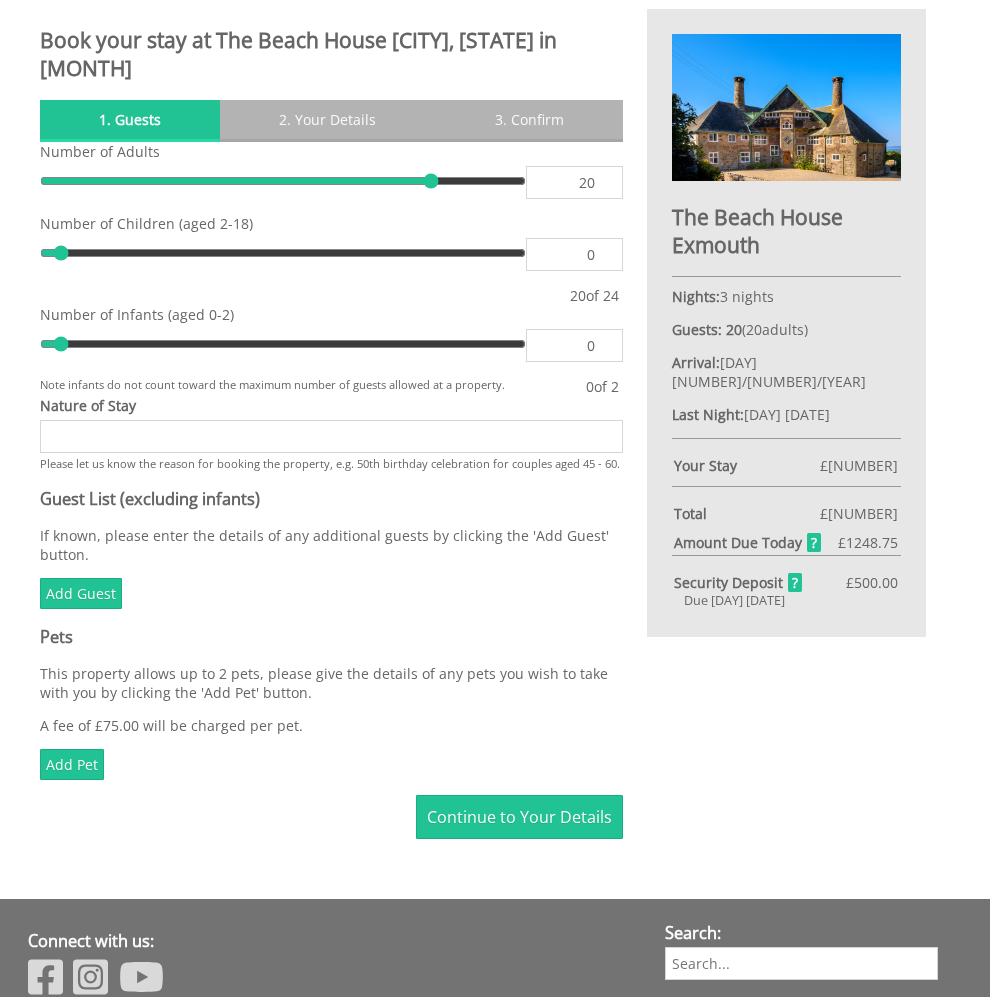 click on "Nature of Stay" at bounding box center [331, 436] 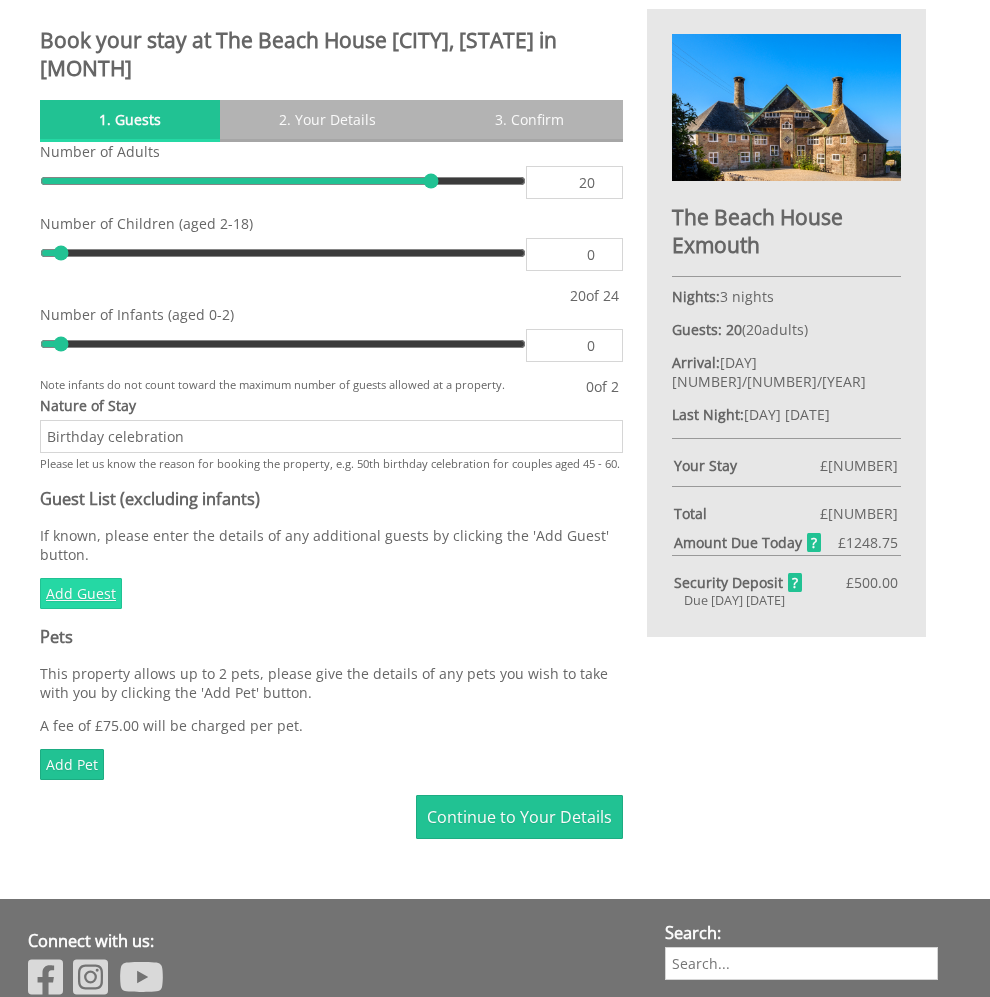 type on "Birthday celebration" 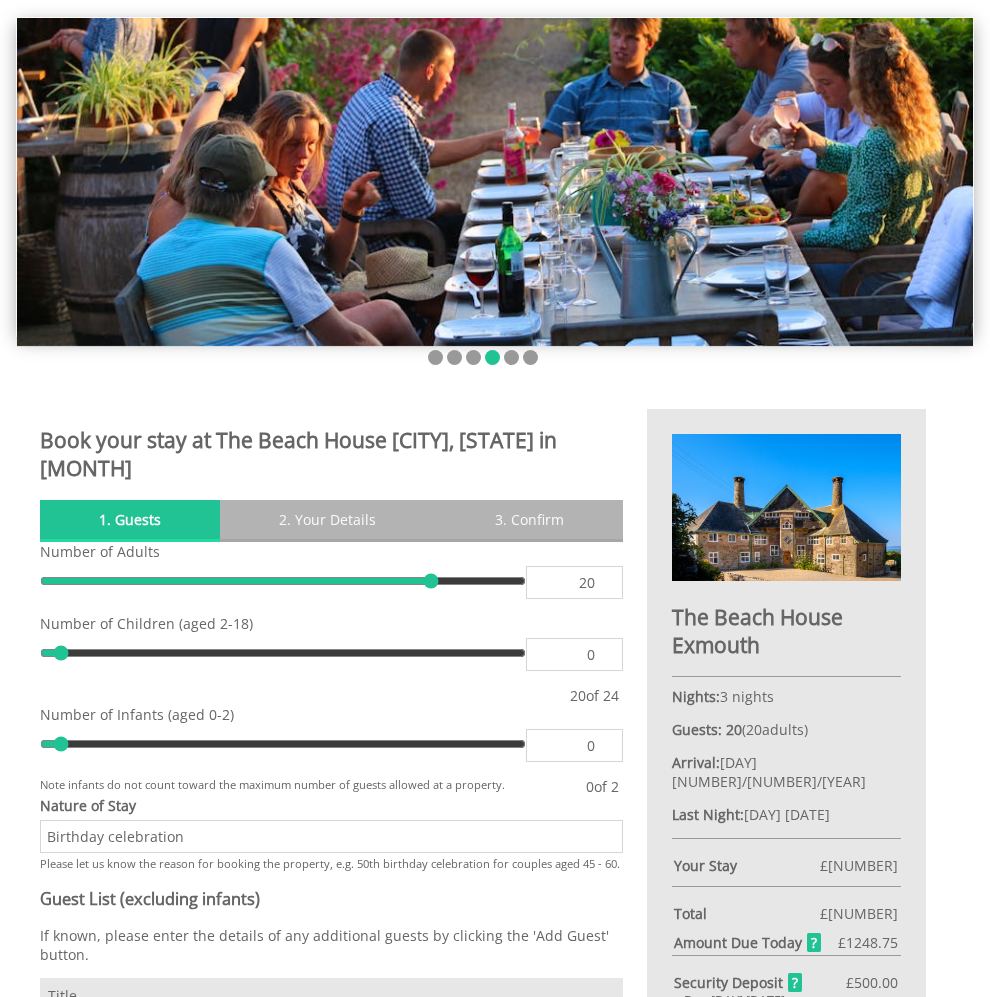 scroll, scrollTop: 0, scrollLeft: 0, axis: both 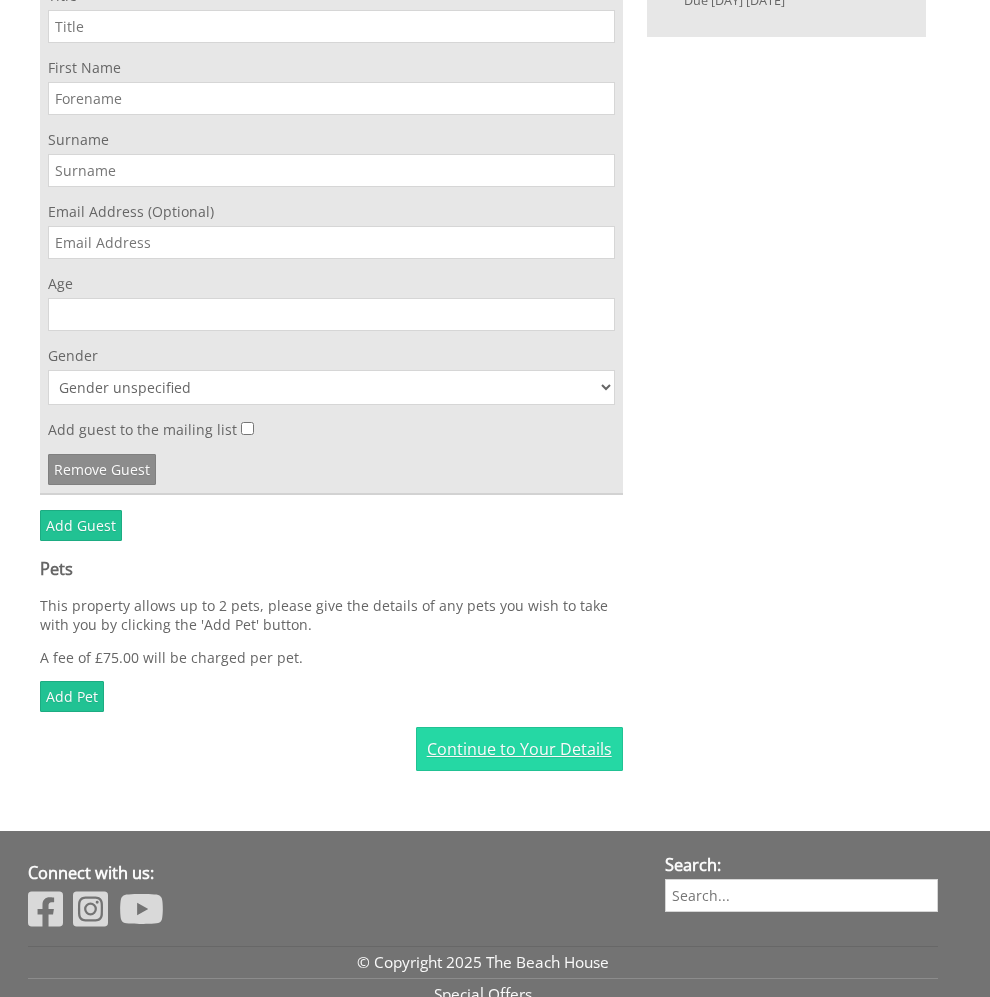click on "Continue to Your Details" at bounding box center [519, 749] 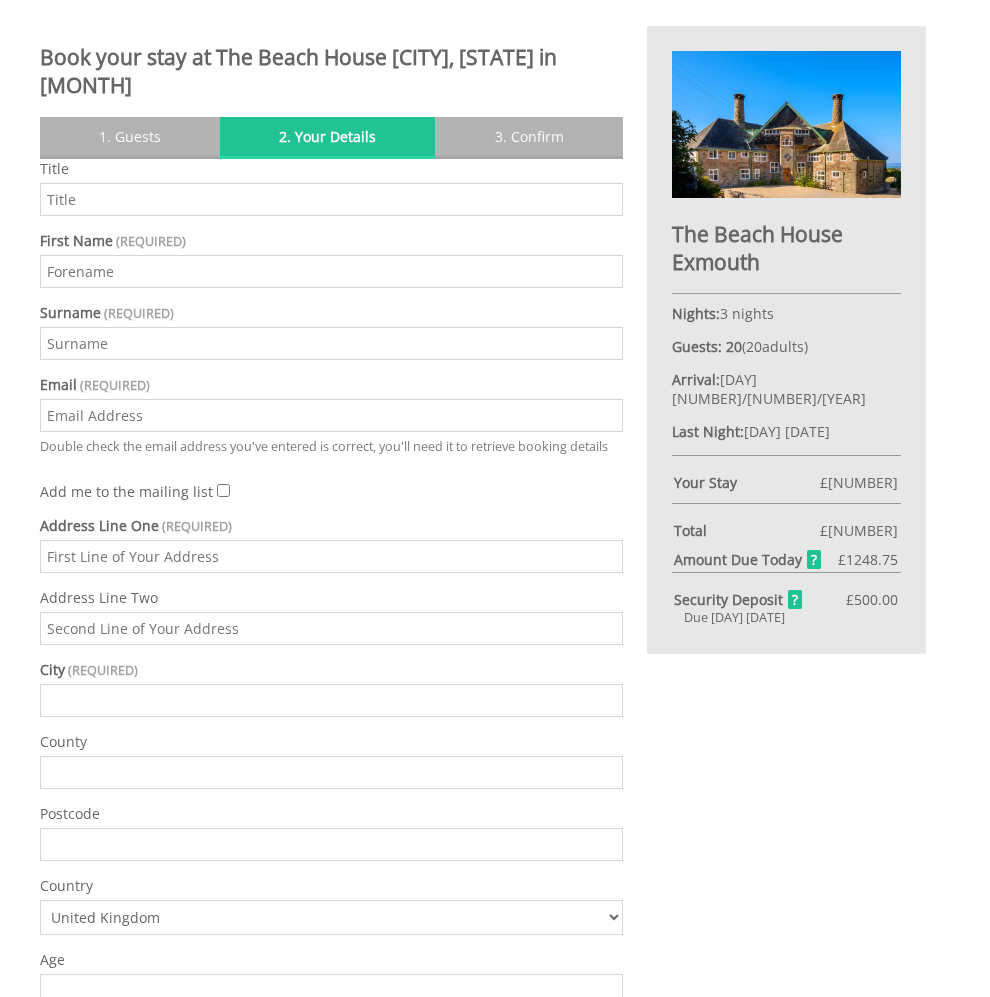 scroll, scrollTop: 381, scrollLeft: 0, axis: vertical 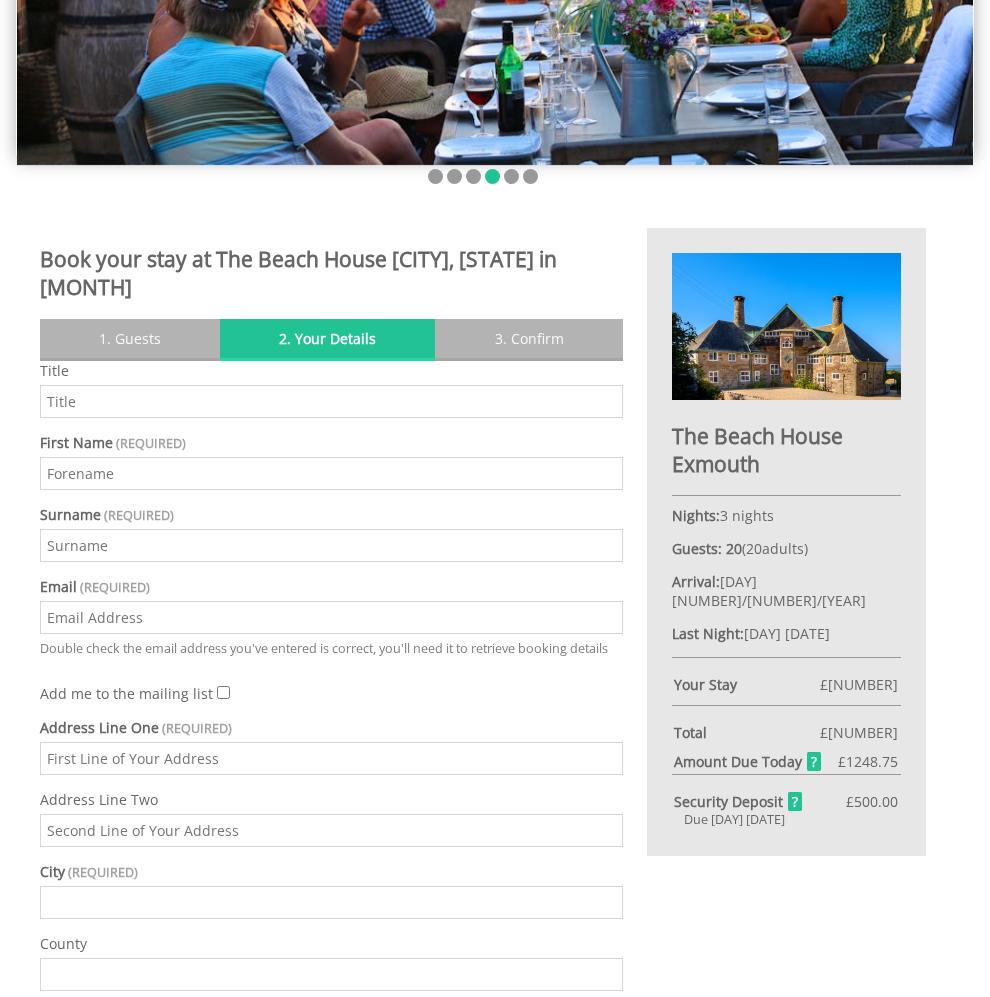 click on "Title" at bounding box center [331, 401] 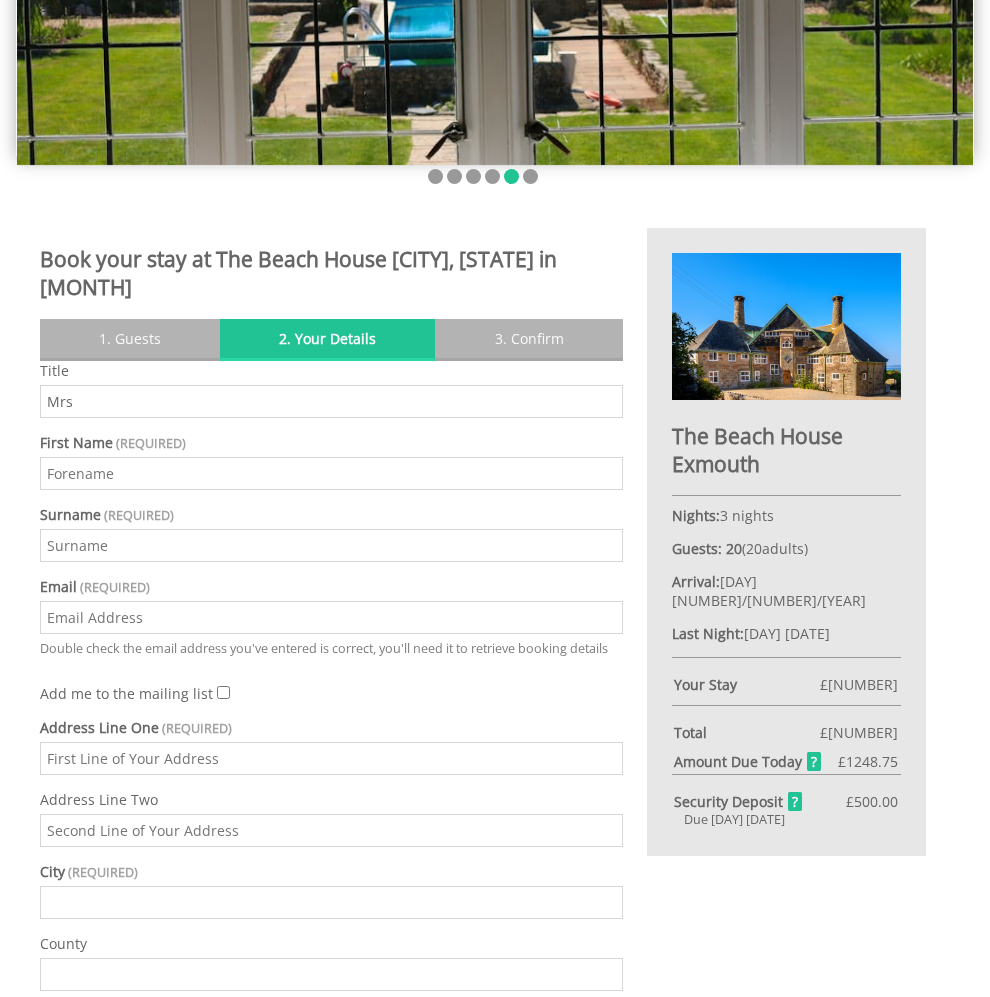 type on "Mrs" 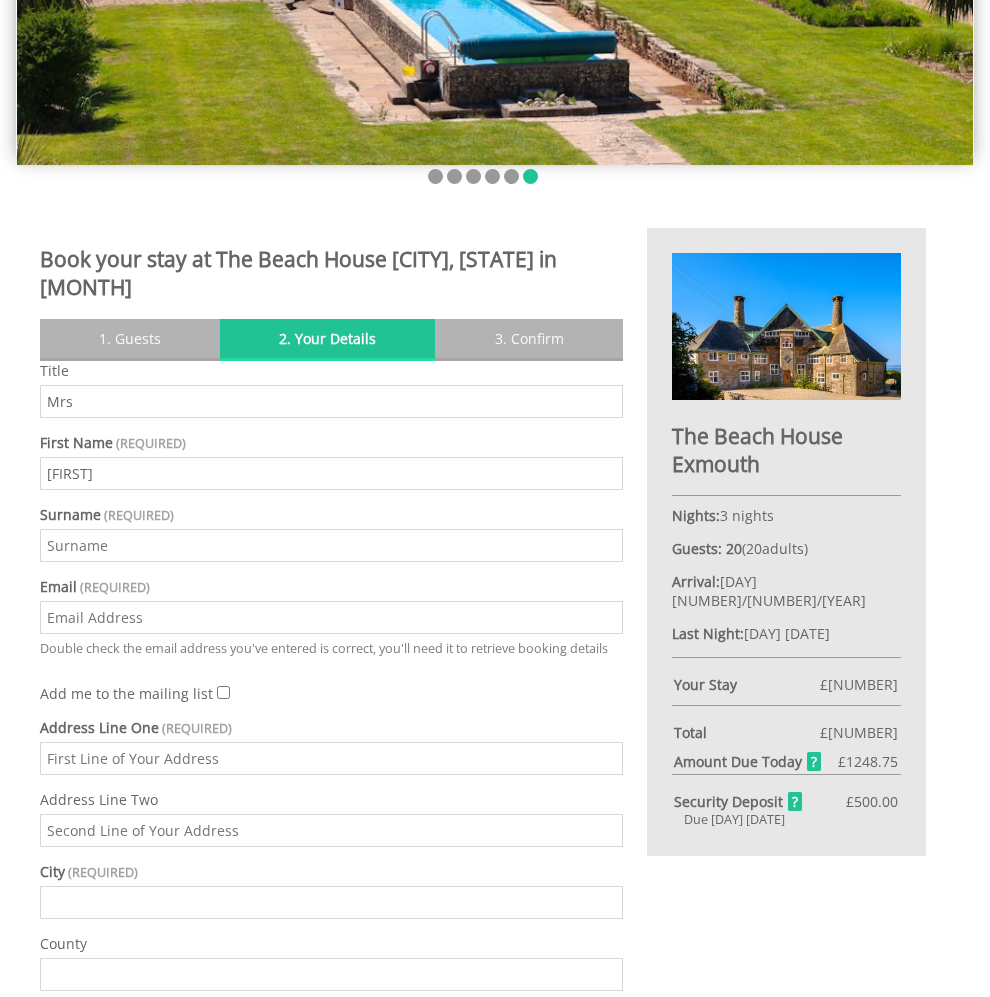 type on "[FIRST]" 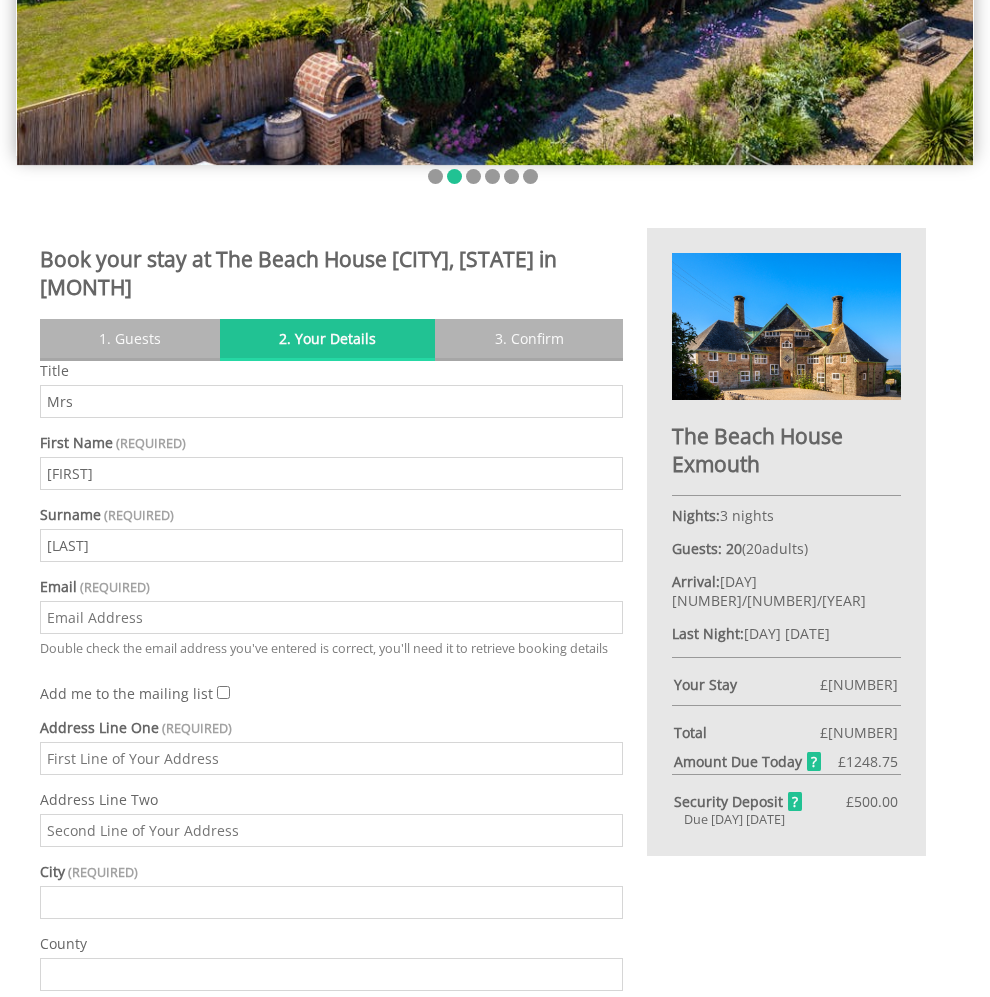 type on "[LAST]" 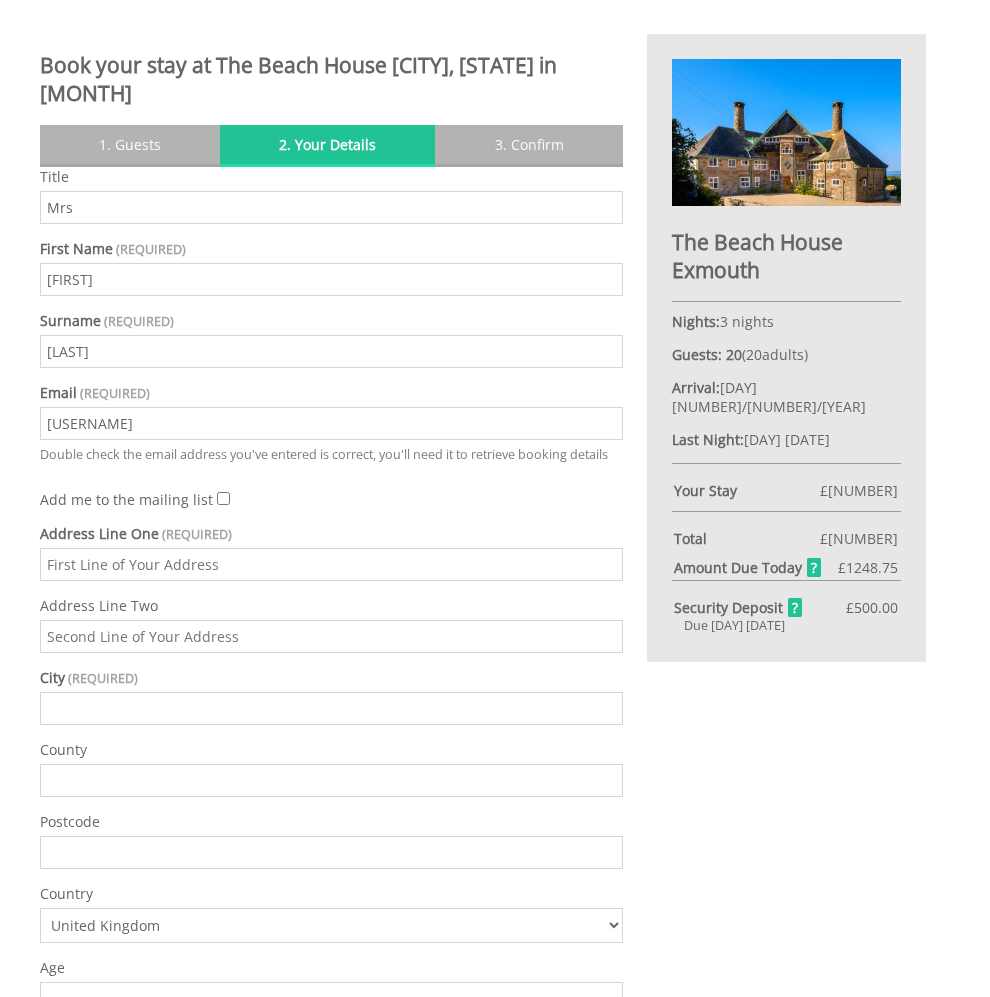 scroll, scrollTop: 581, scrollLeft: 0, axis: vertical 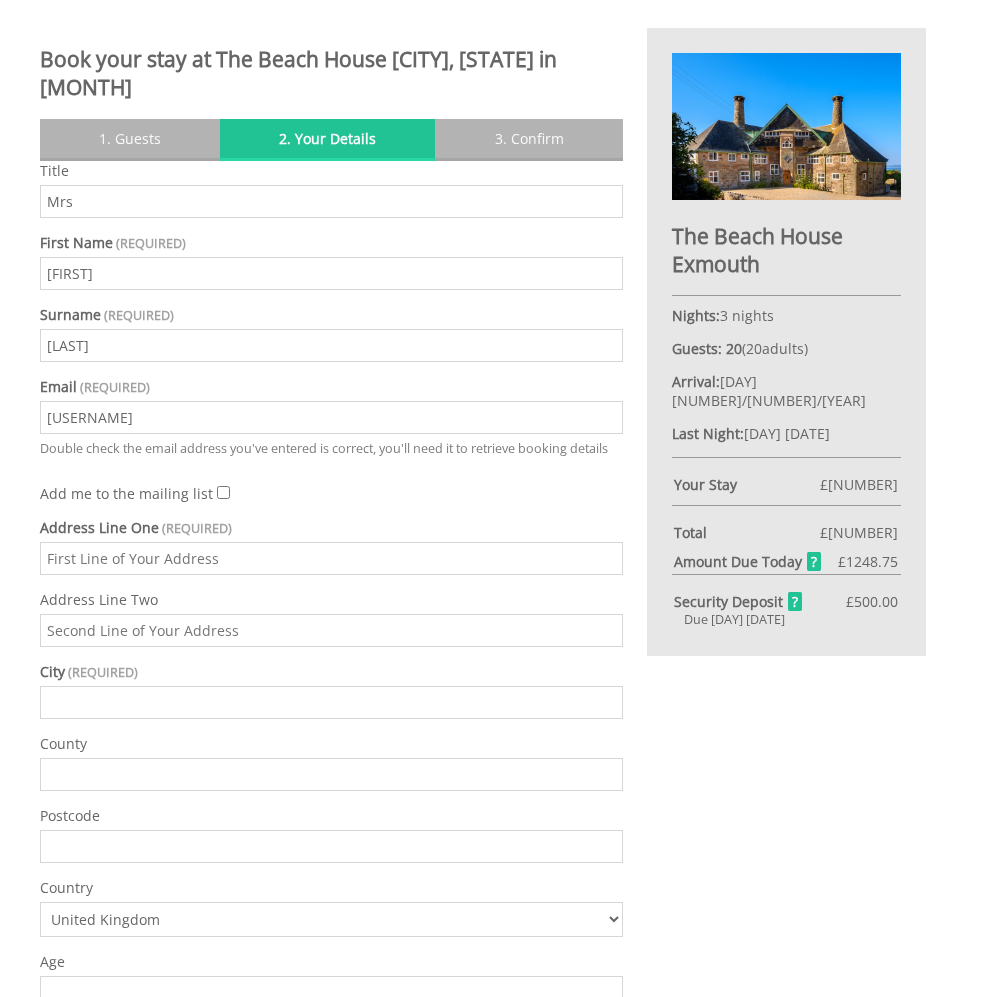 type on "[USERNAME]" 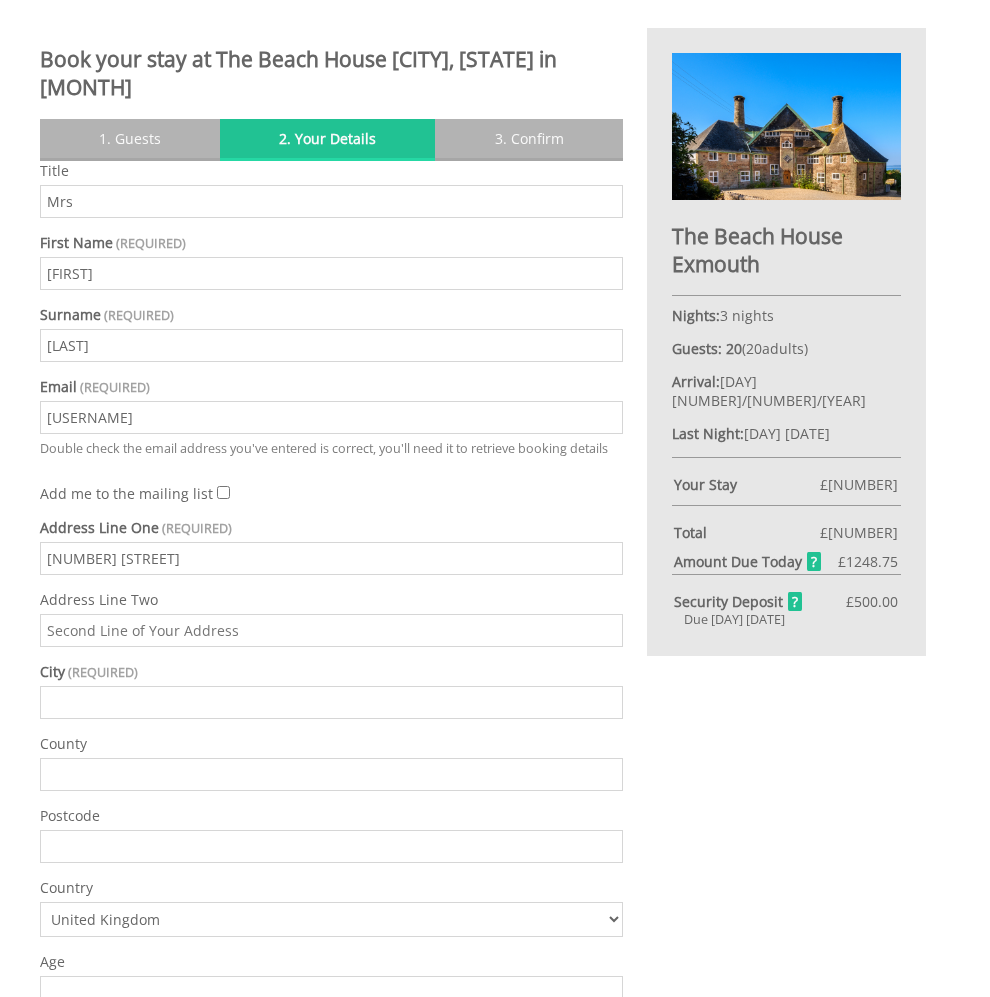 type on "EXMOUTH" 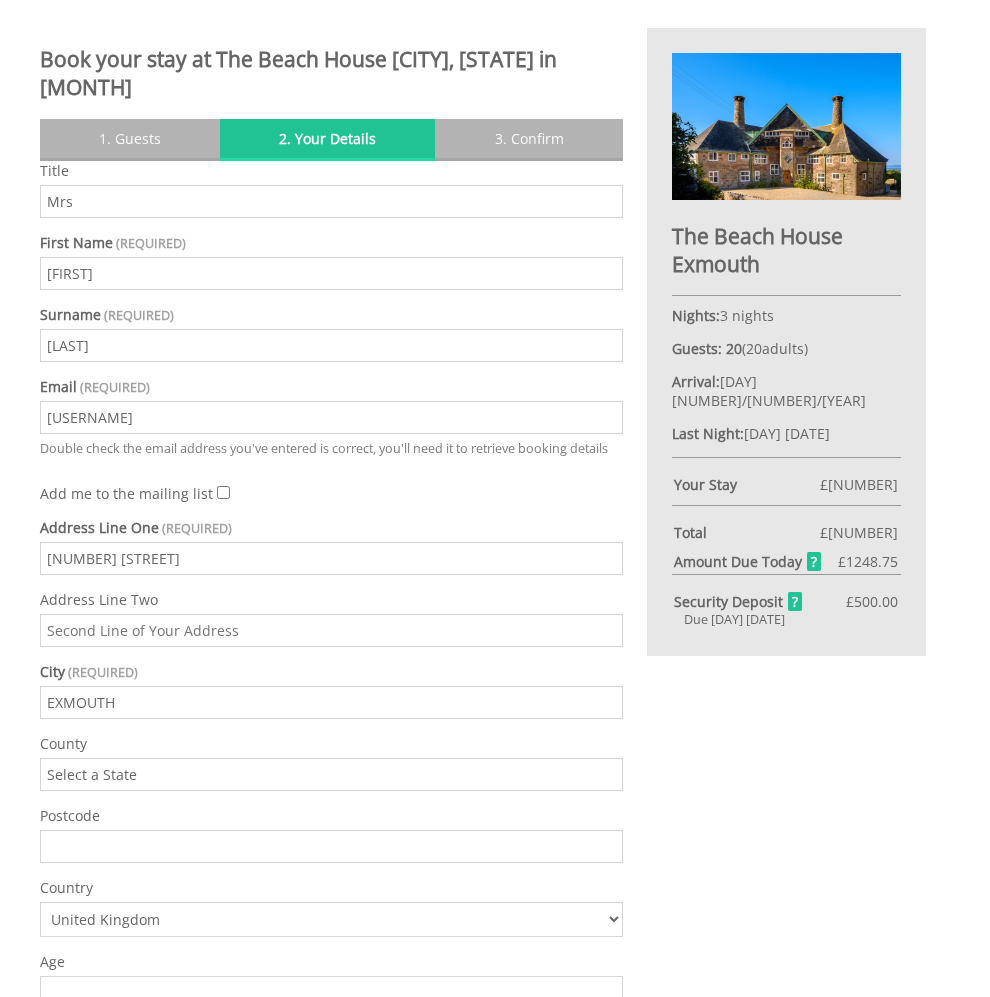 type on "[POSTAL CODE]" 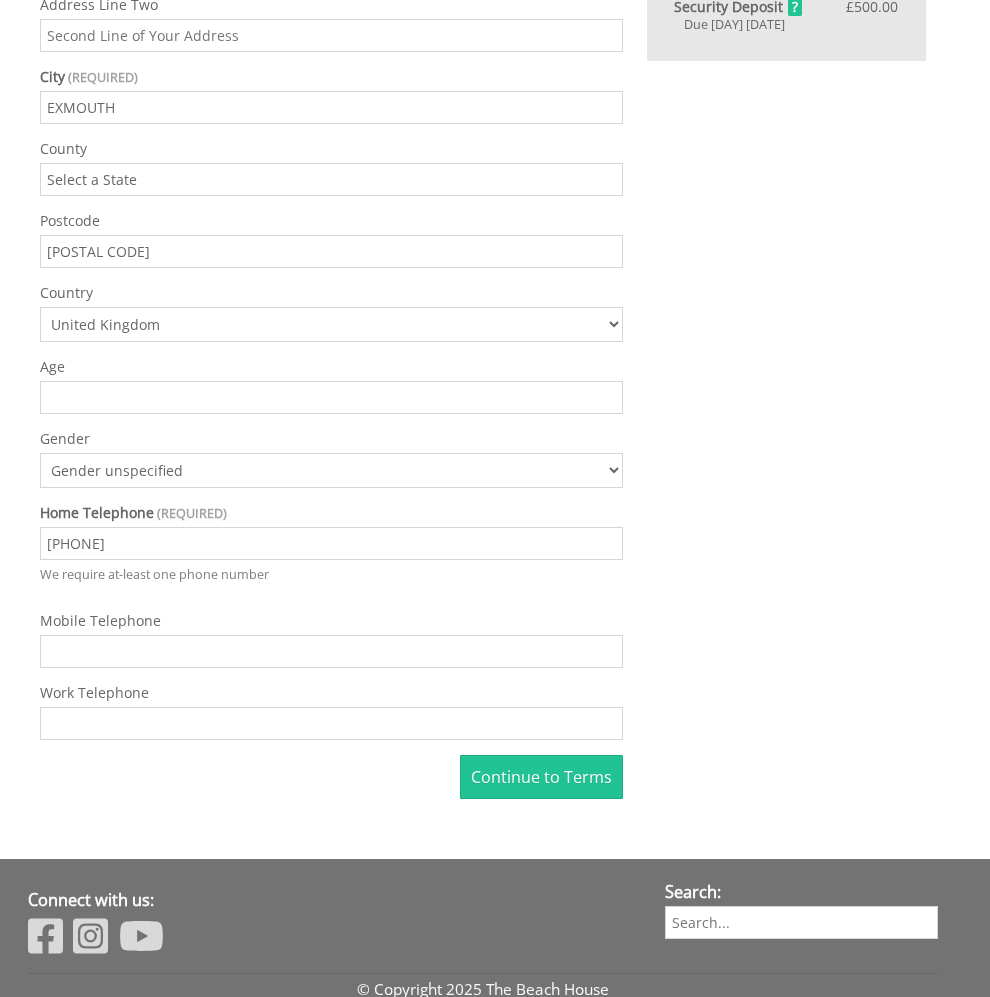 scroll, scrollTop: 1181, scrollLeft: 0, axis: vertical 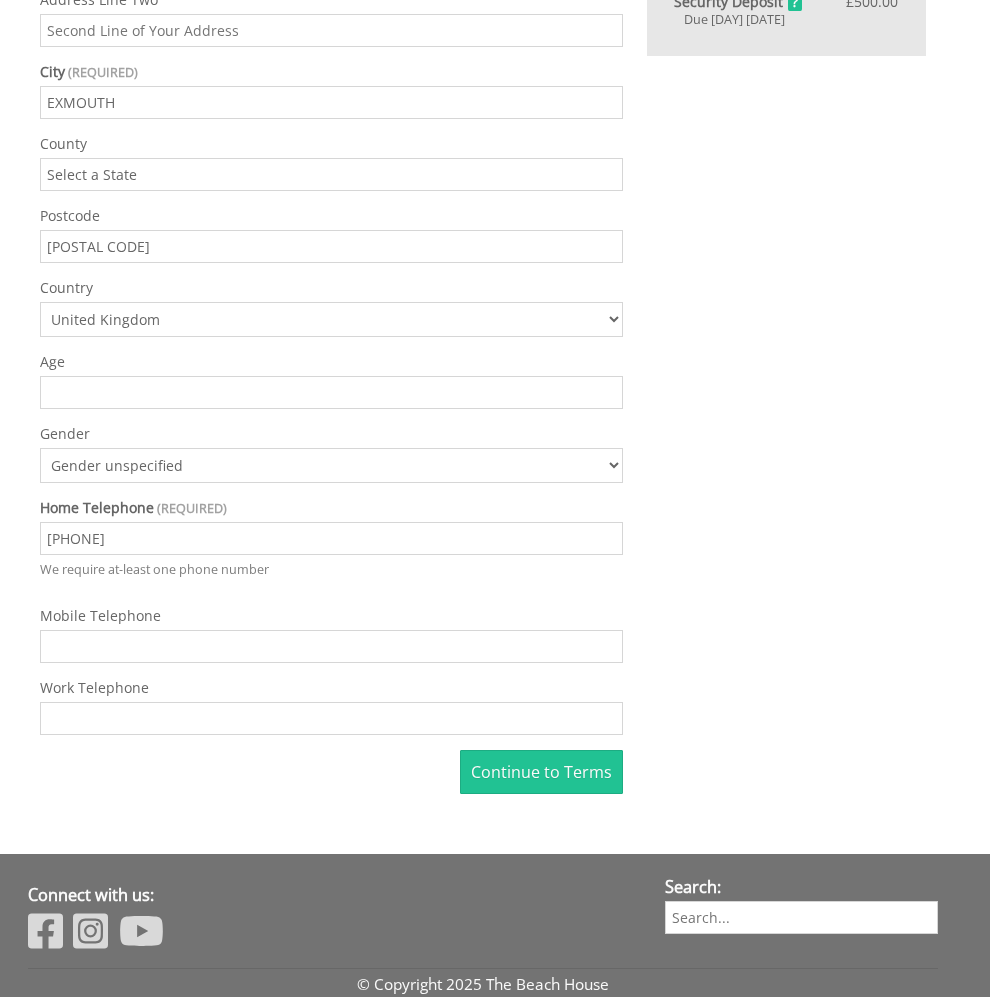 drag, startPoint x: 151, startPoint y: 609, endPoint x: -98, endPoint y: 608, distance: 249.00201 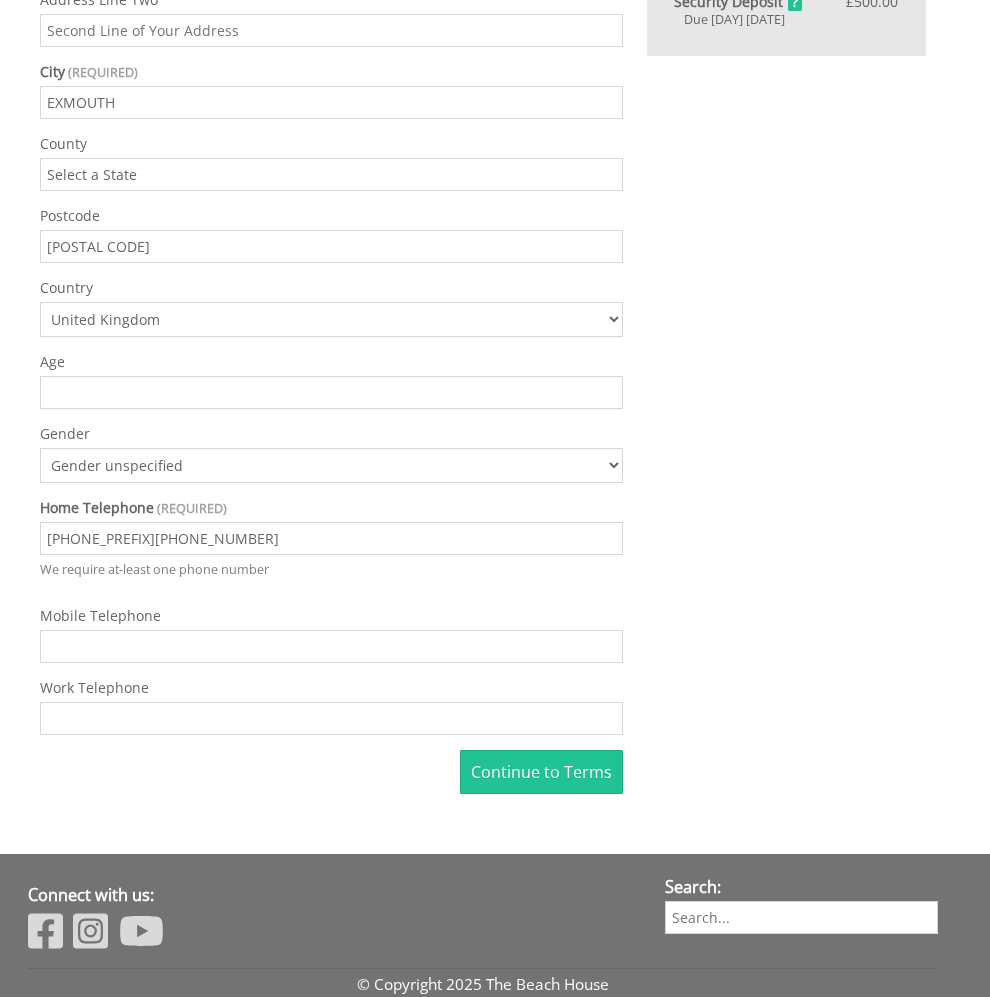 type on "[PHONE_PREFIX][PHONE_NUMBER]" 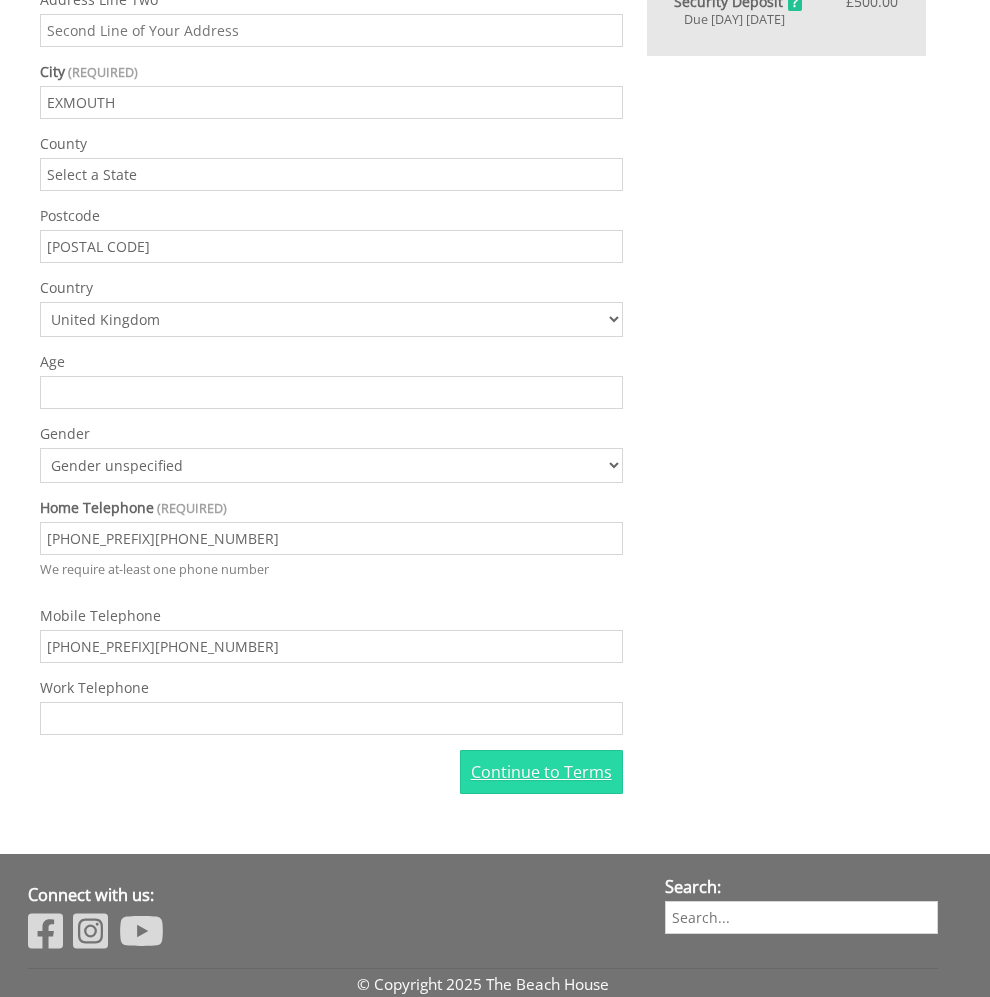 type on "[PHONE_PREFIX][PHONE_NUMBER]" 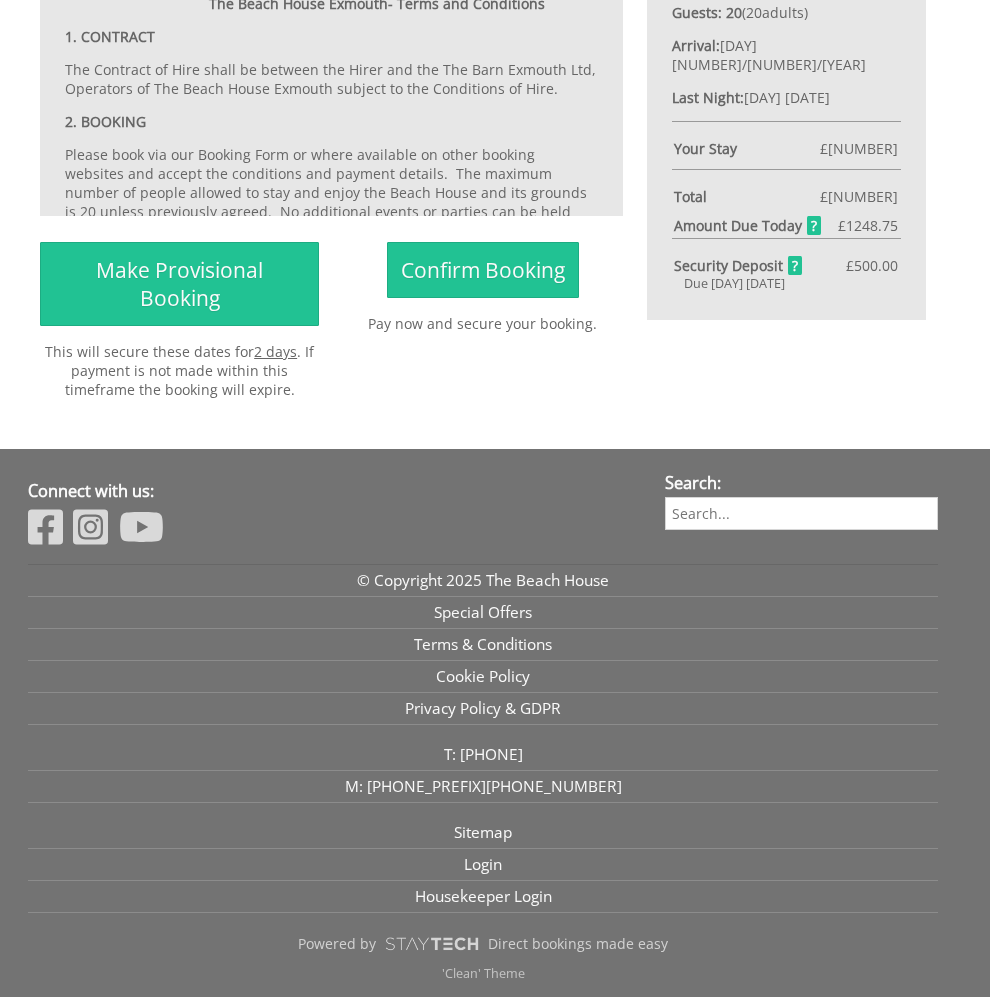 scroll, scrollTop: 681, scrollLeft: 0, axis: vertical 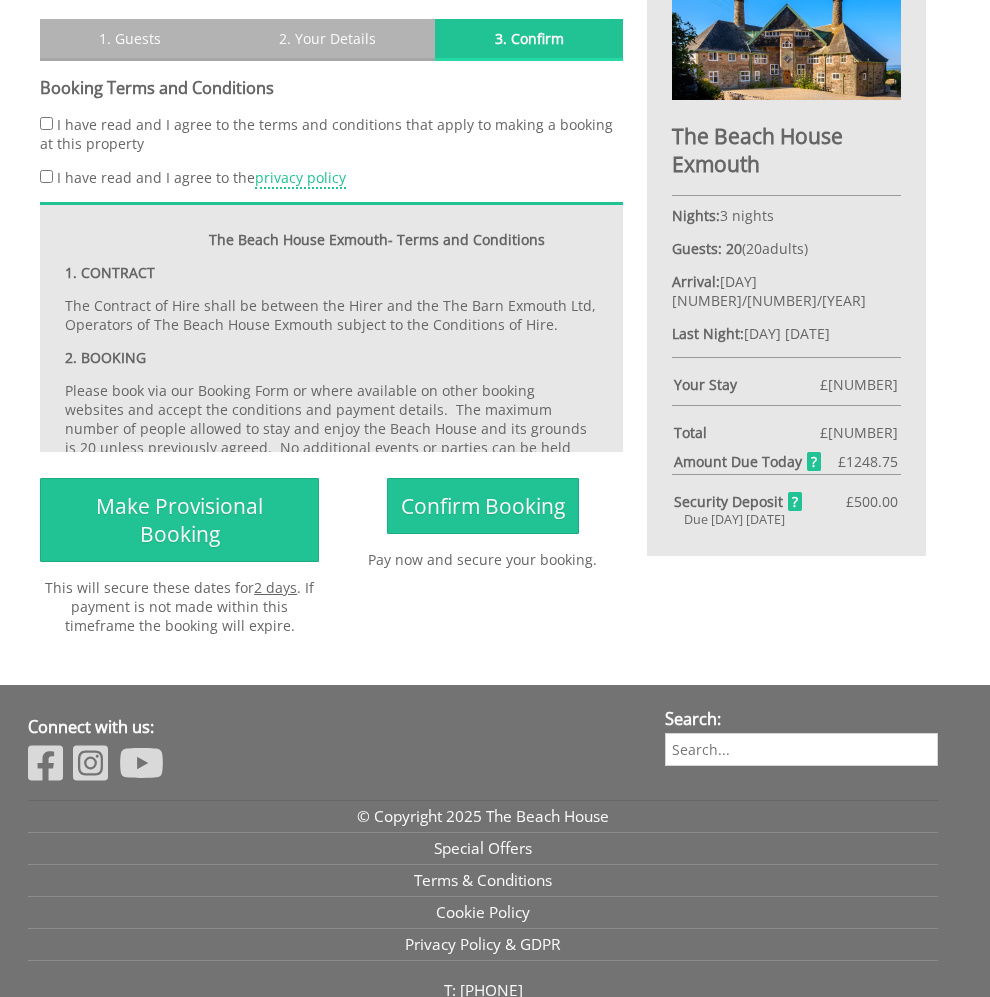 click on "I have read and I agree to the terms and conditions that apply to making a booking at this property" at bounding box center [46, 123] 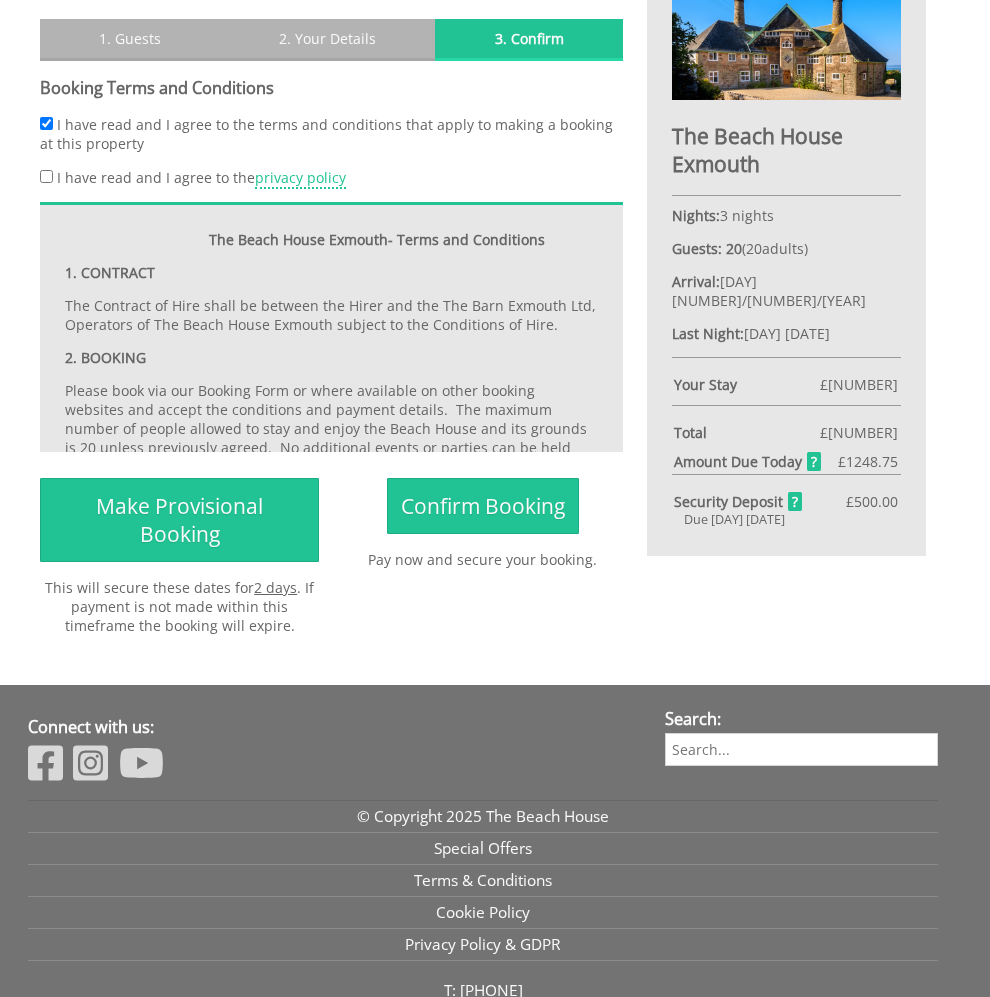 click on "I have read and I agree to the  privacy policy" at bounding box center (46, 176) 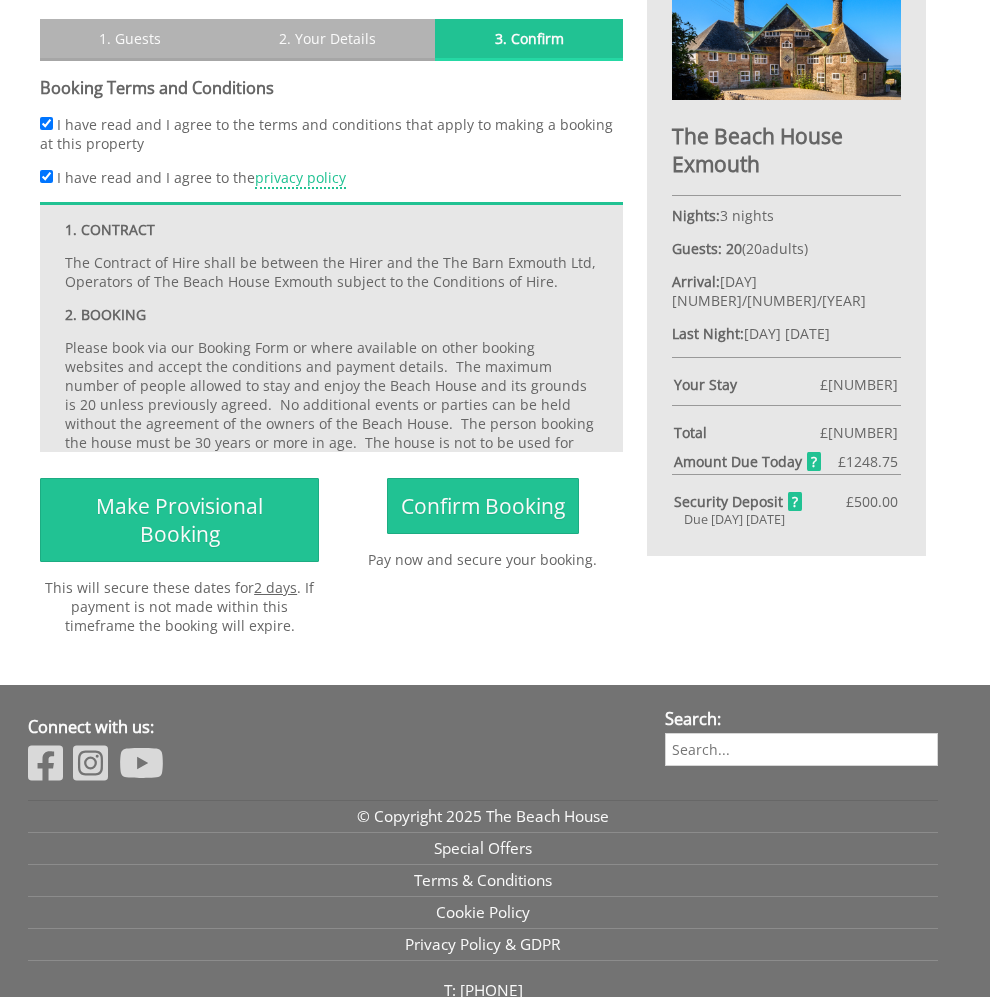 scroll, scrollTop: 186, scrollLeft: 0, axis: vertical 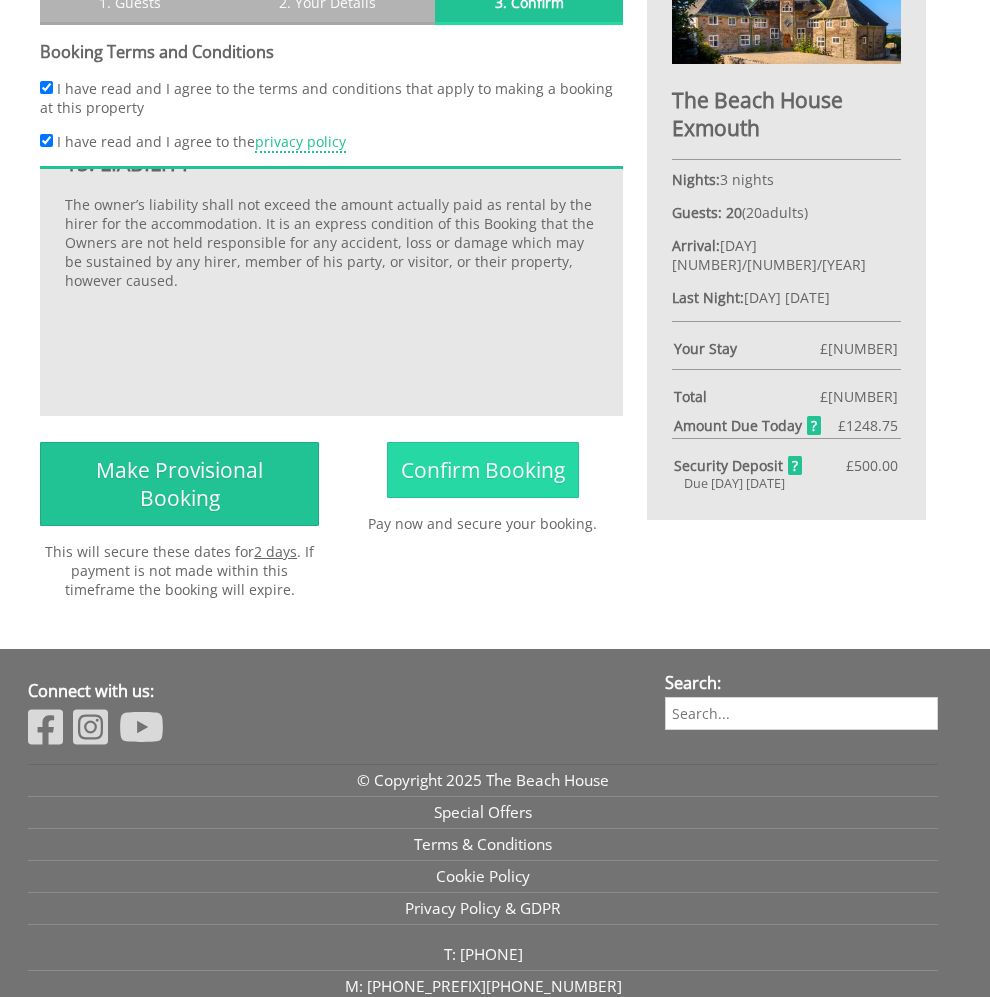 click on "Confirm Booking" at bounding box center (483, 470) 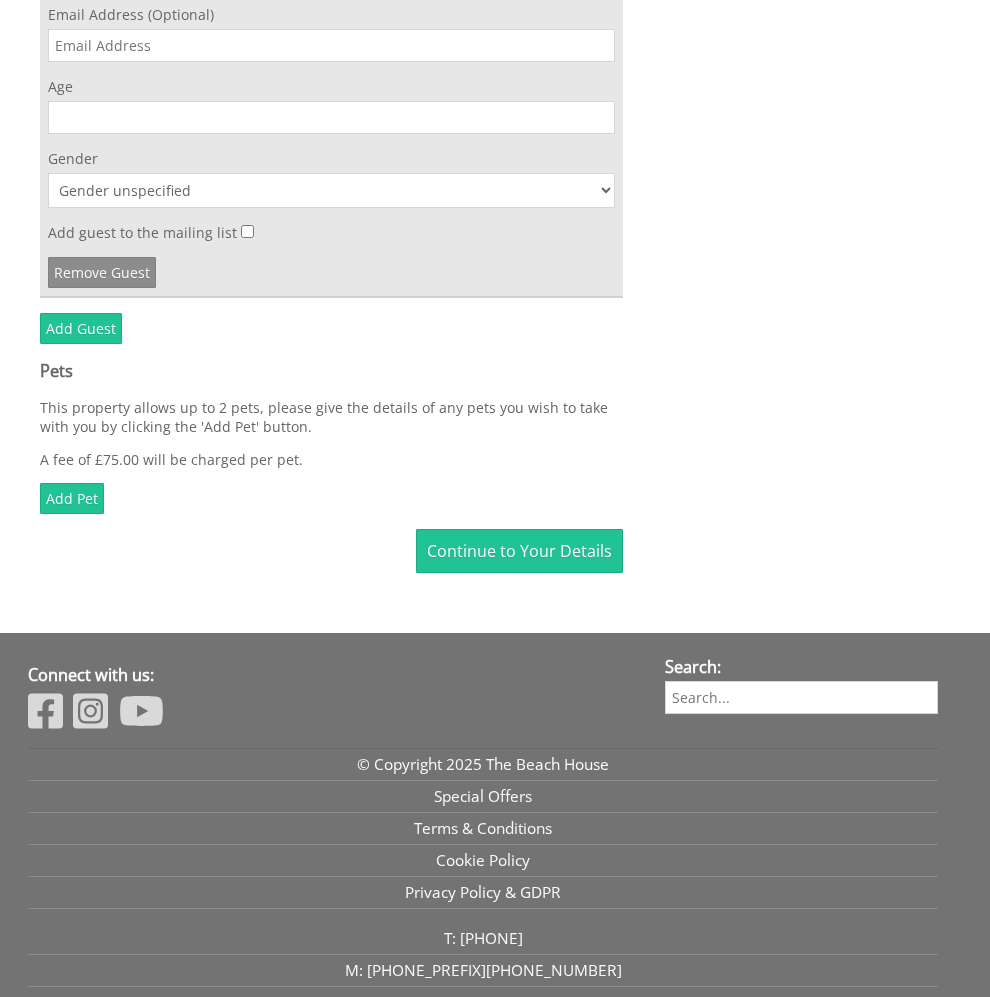scroll, scrollTop: 1481, scrollLeft: 0, axis: vertical 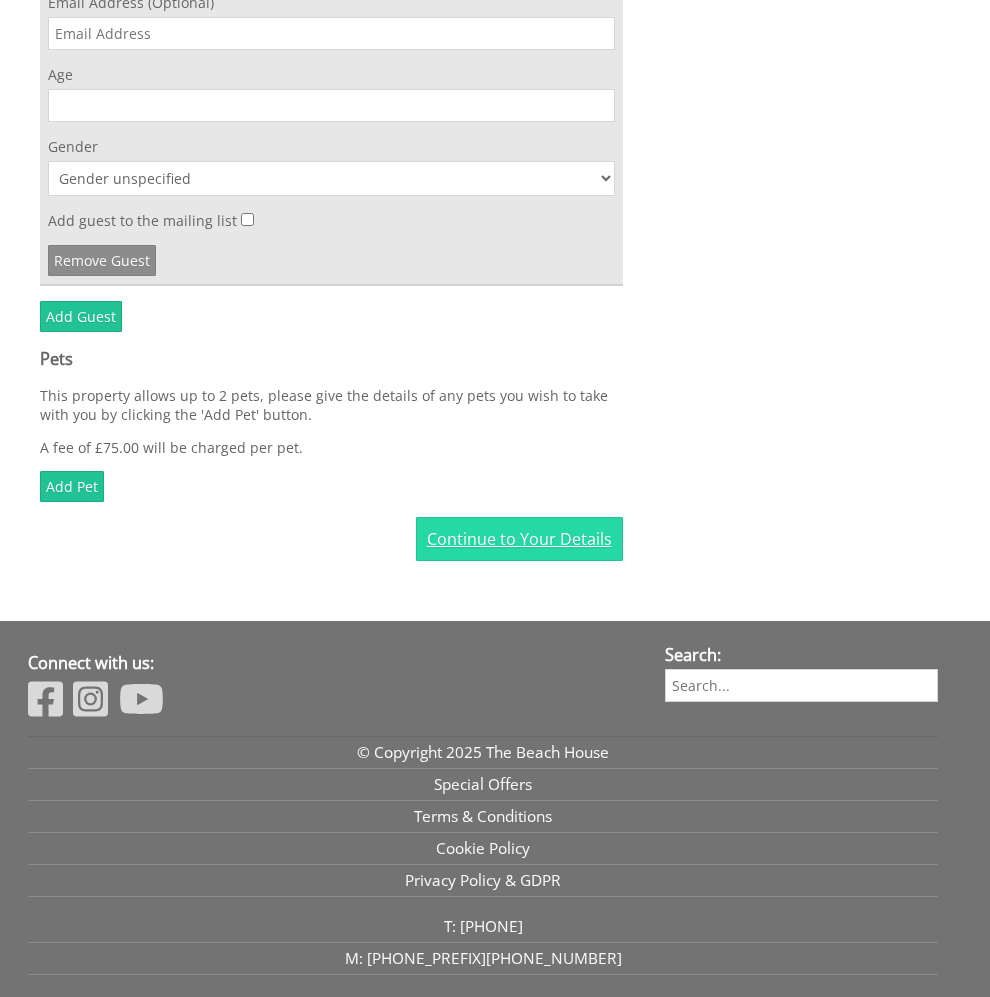 click on "Continue to Your Details" at bounding box center [519, 539] 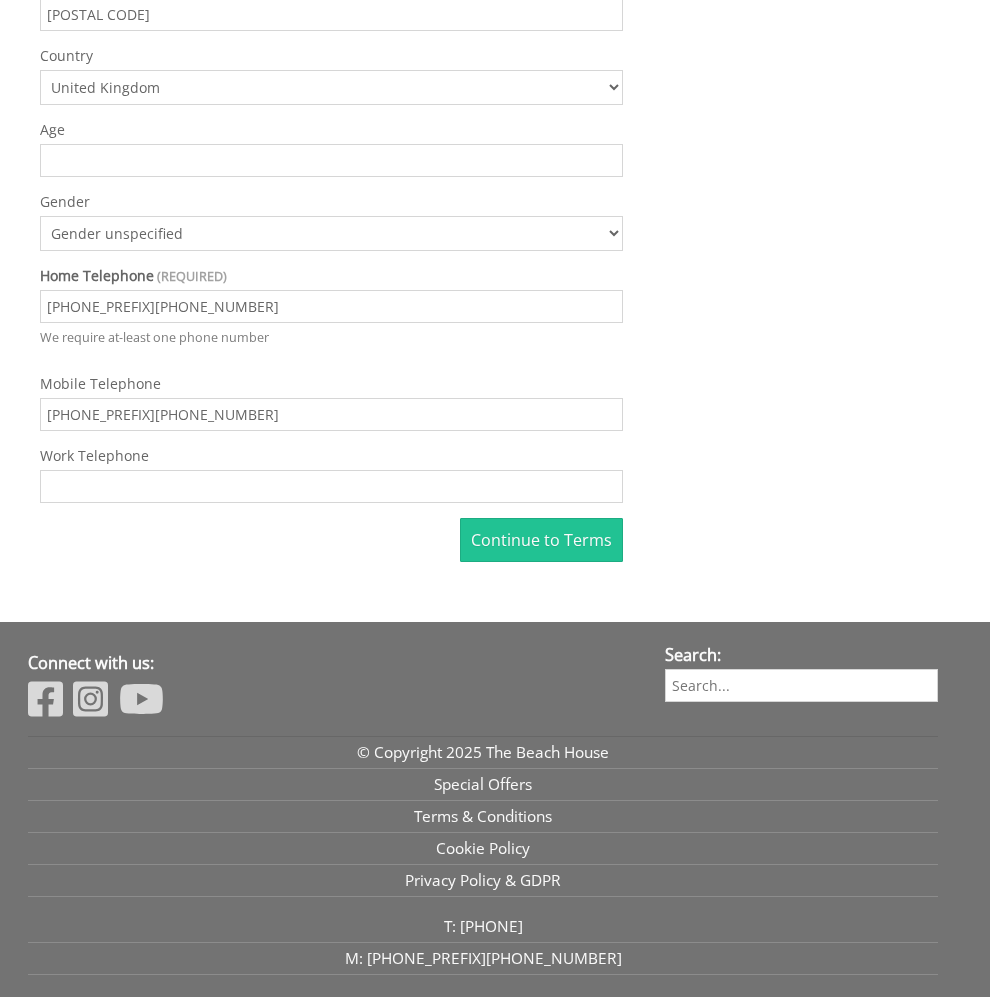 scroll, scrollTop: 1313, scrollLeft: 0, axis: vertical 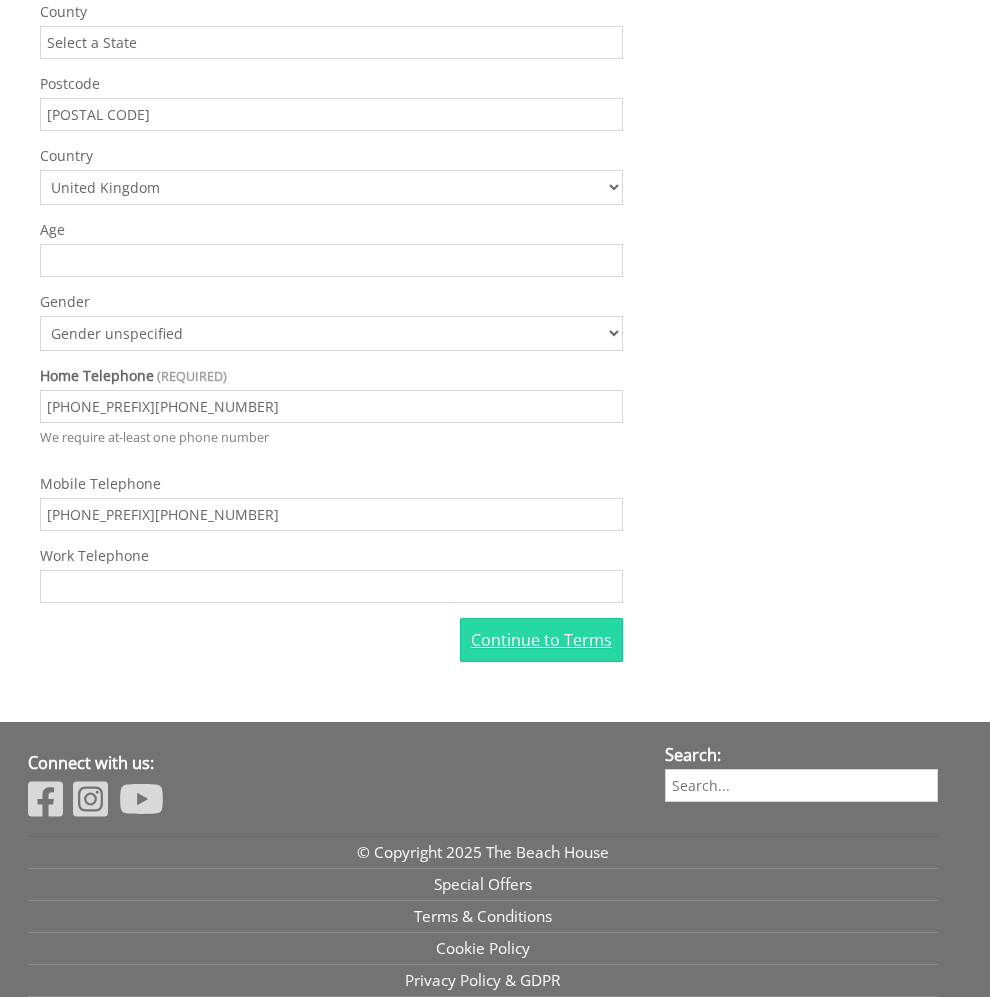 click on "Continue to Terms" at bounding box center [541, 640] 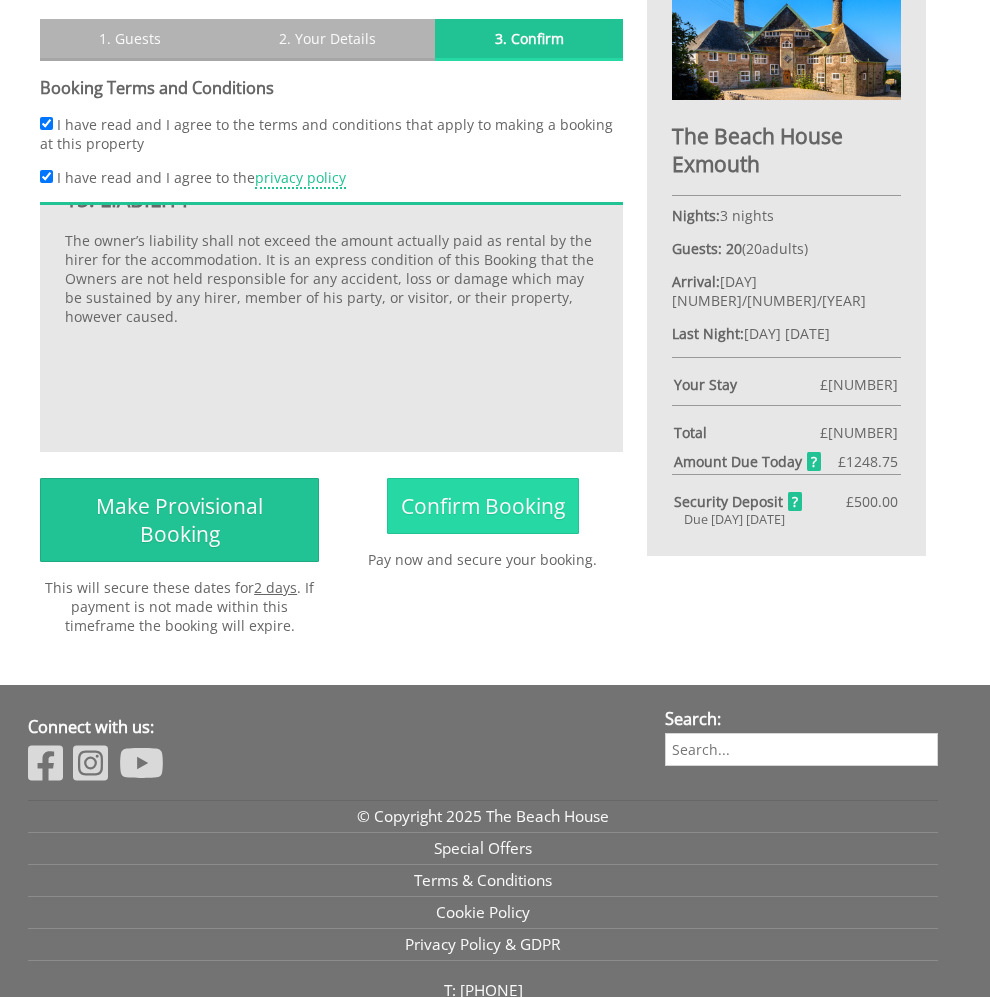 click on "Confirm Booking" at bounding box center [483, 506] 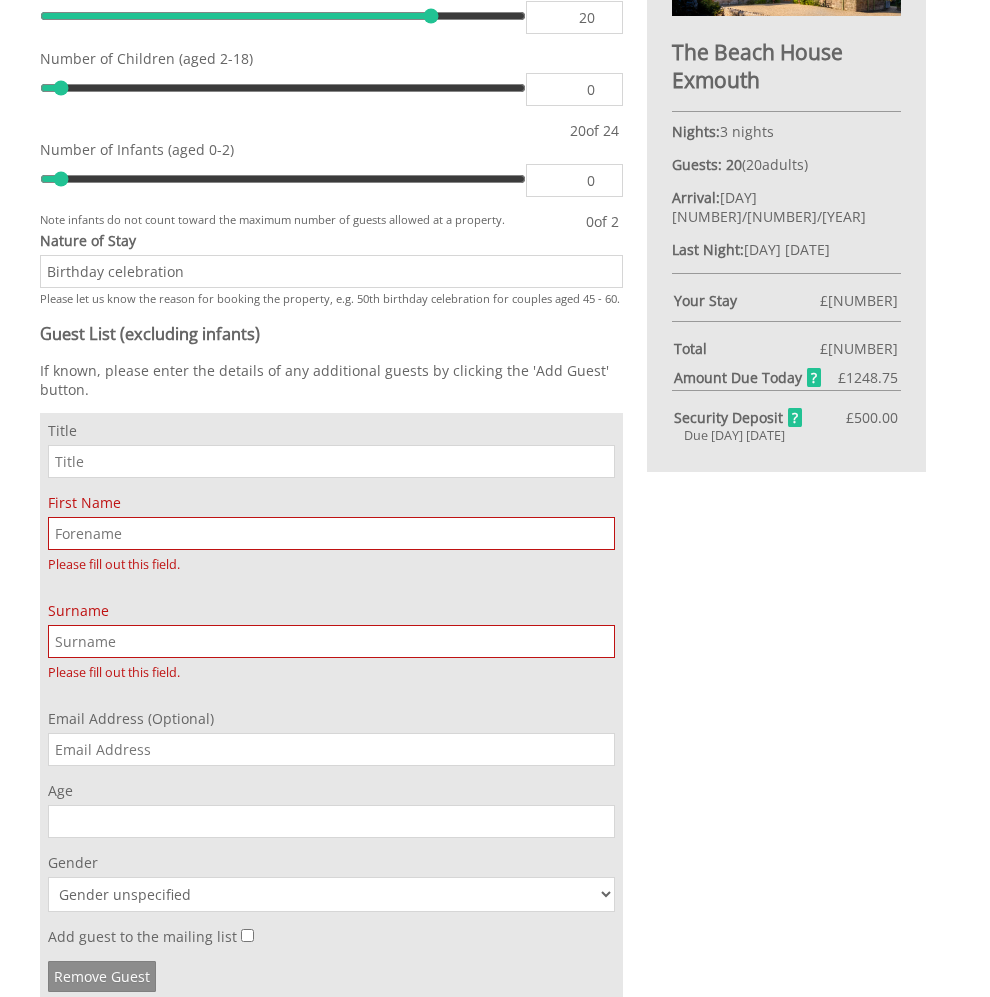 scroll, scrollTop: 881, scrollLeft: 0, axis: vertical 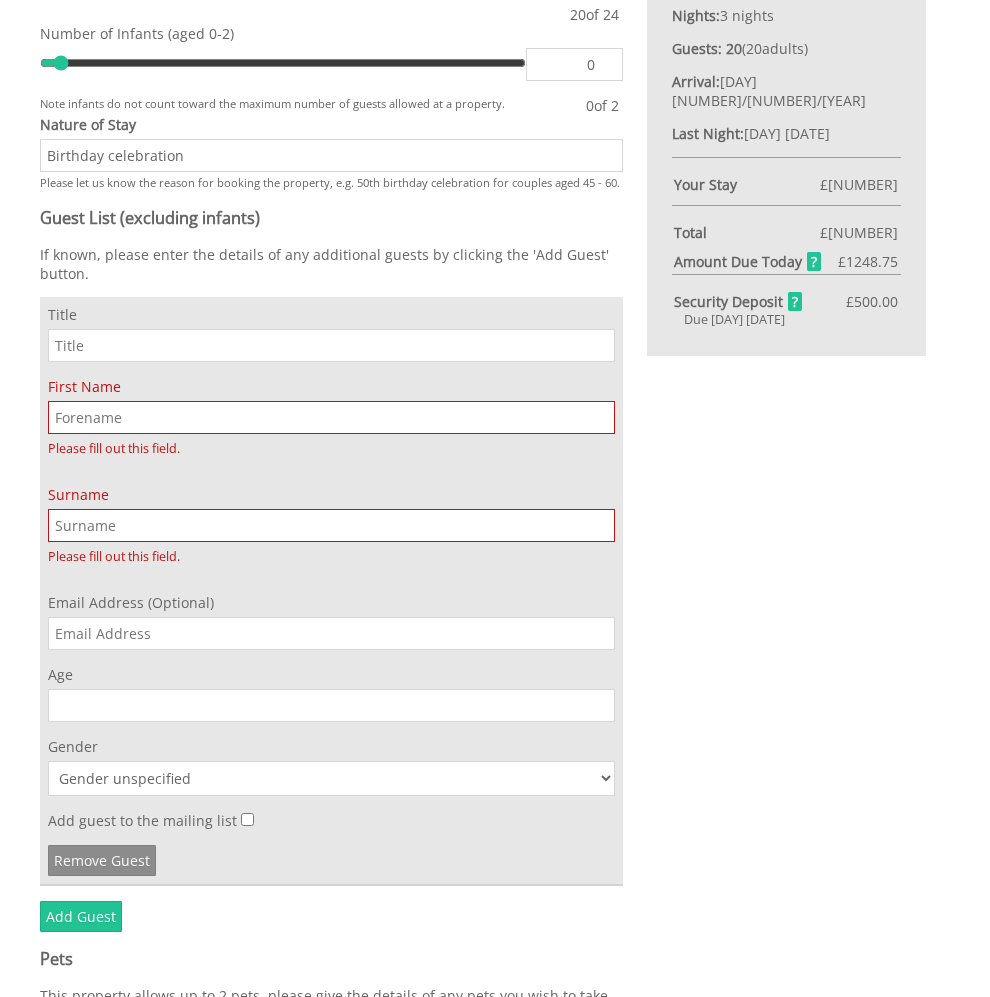 click on "Title" at bounding box center (331, 345) 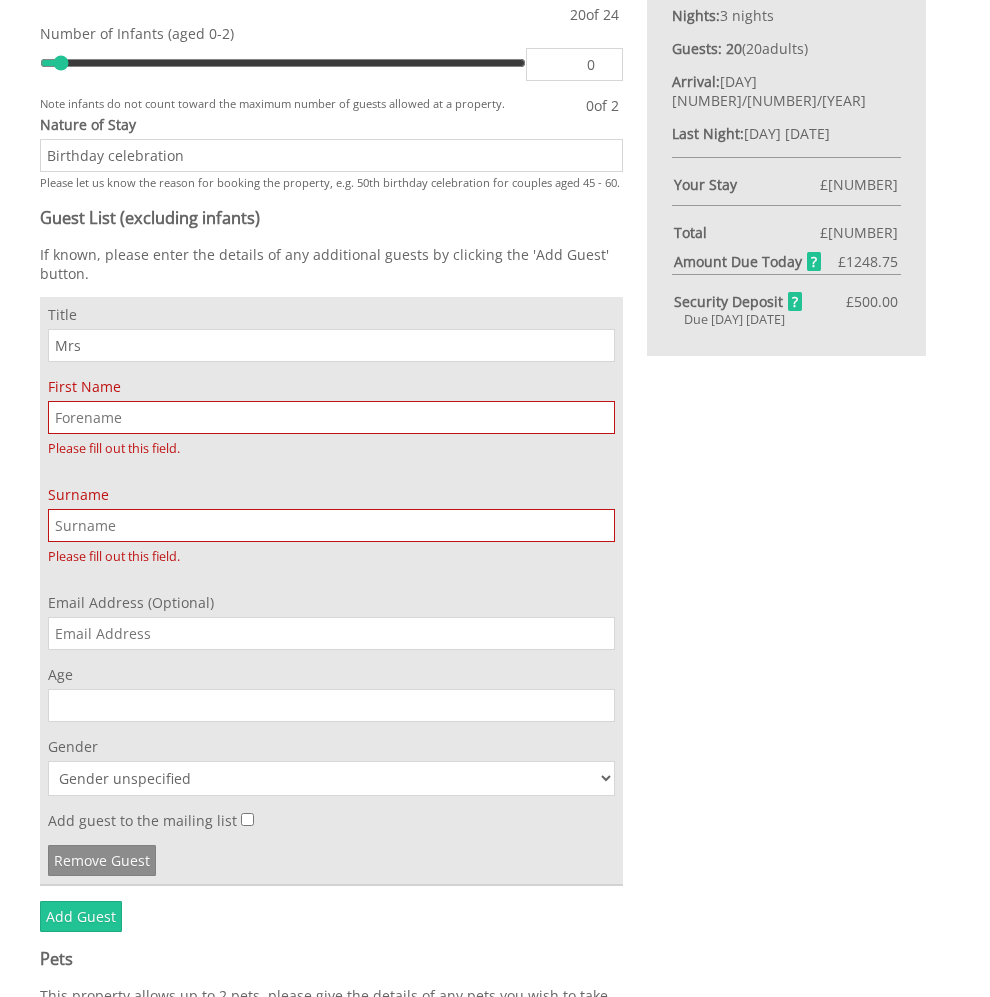 type on "Mrs" 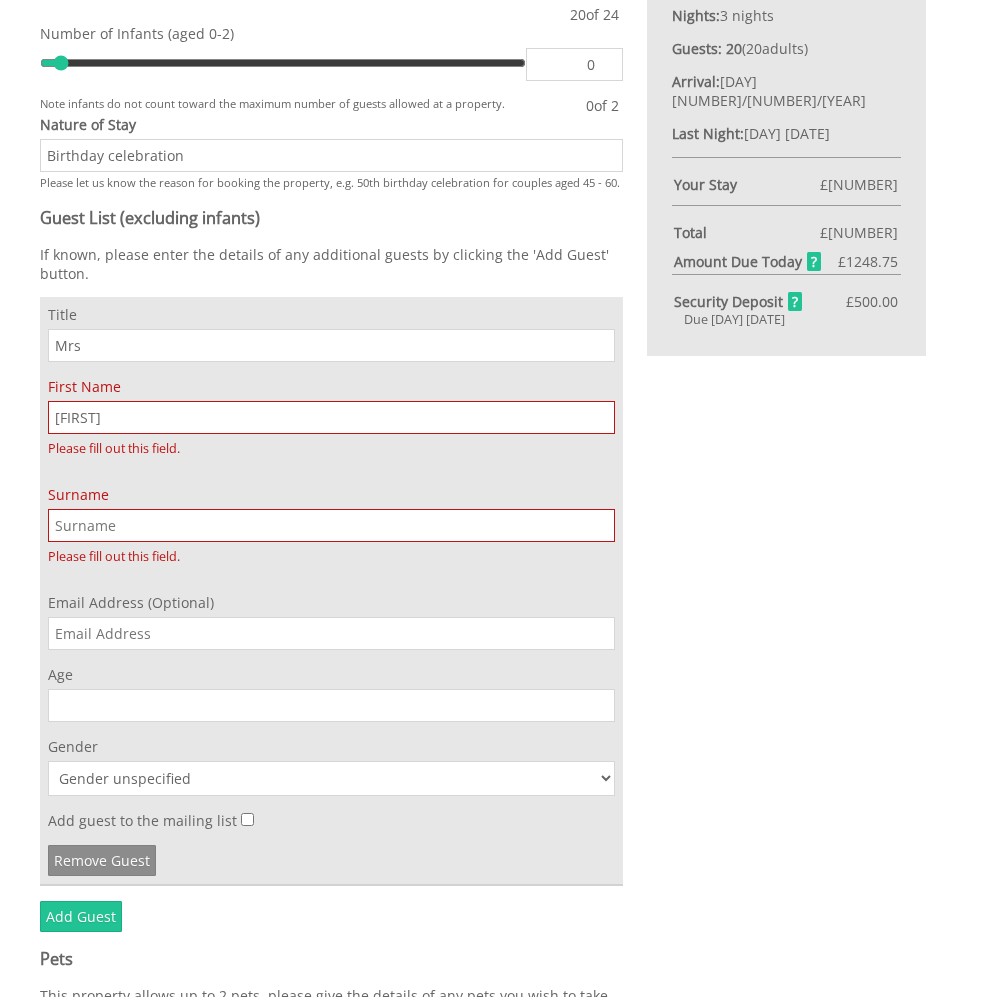 type on "[FIRST]" 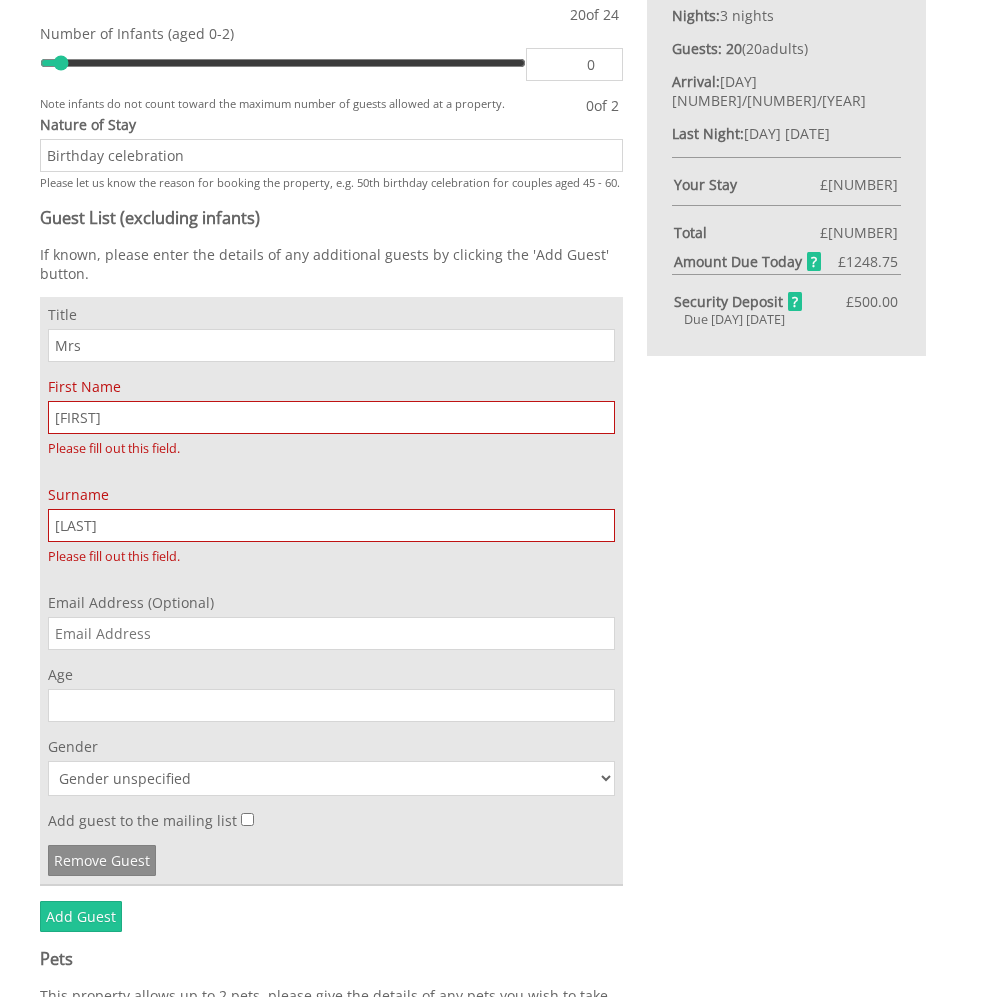 scroll, scrollTop: 981, scrollLeft: 0, axis: vertical 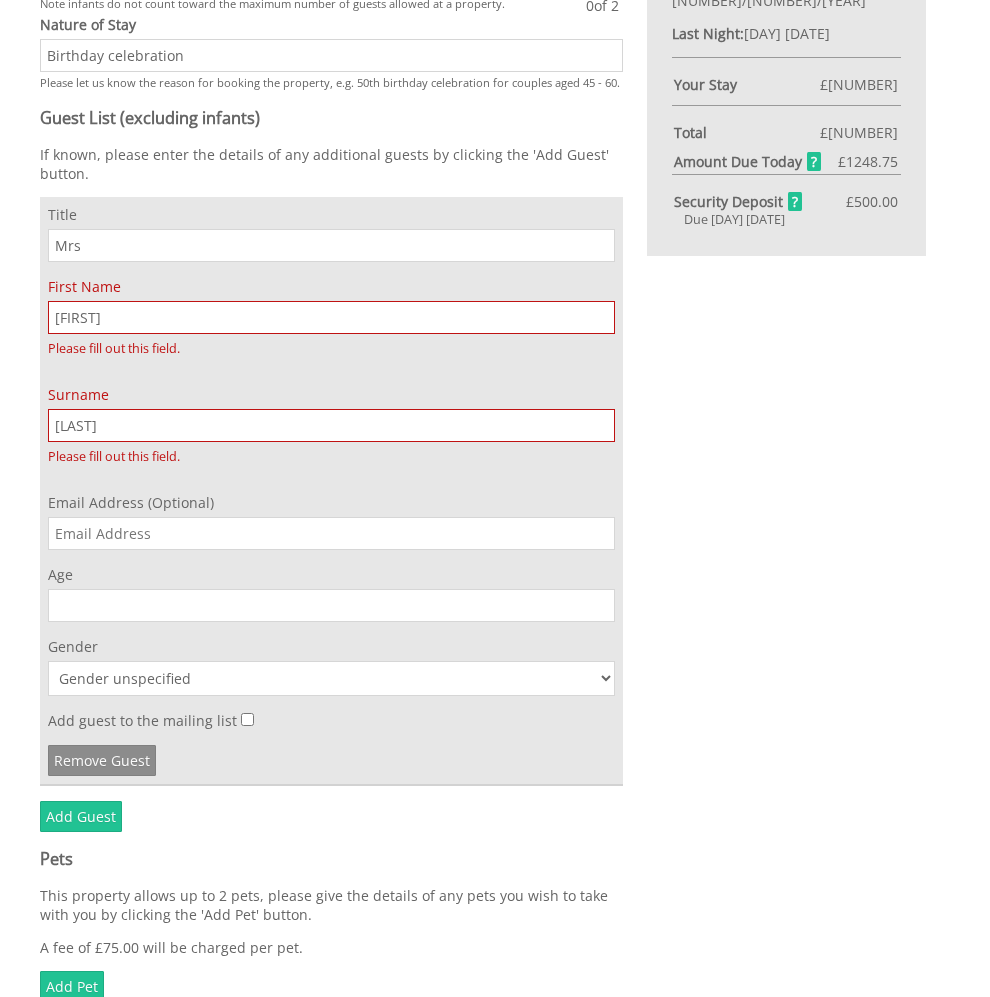 type on "[LAST]" 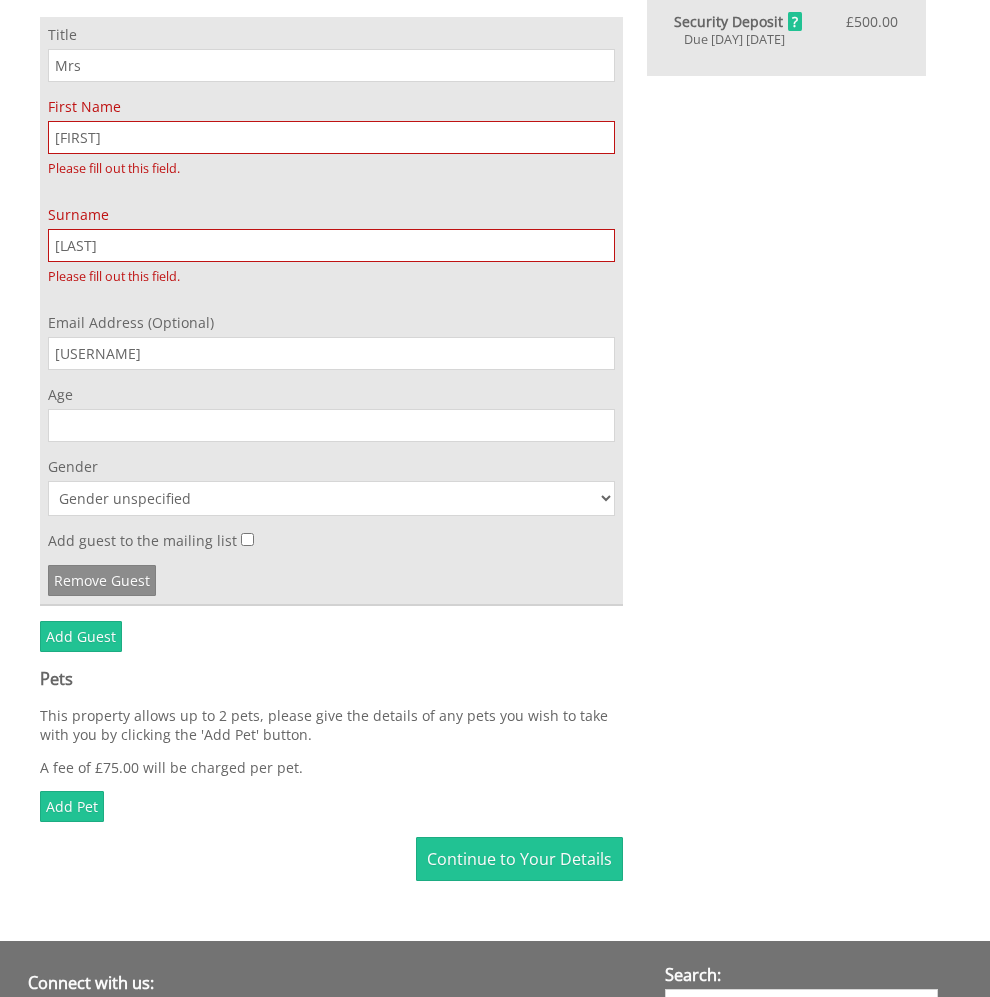 scroll, scrollTop: 1181, scrollLeft: 0, axis: vertical 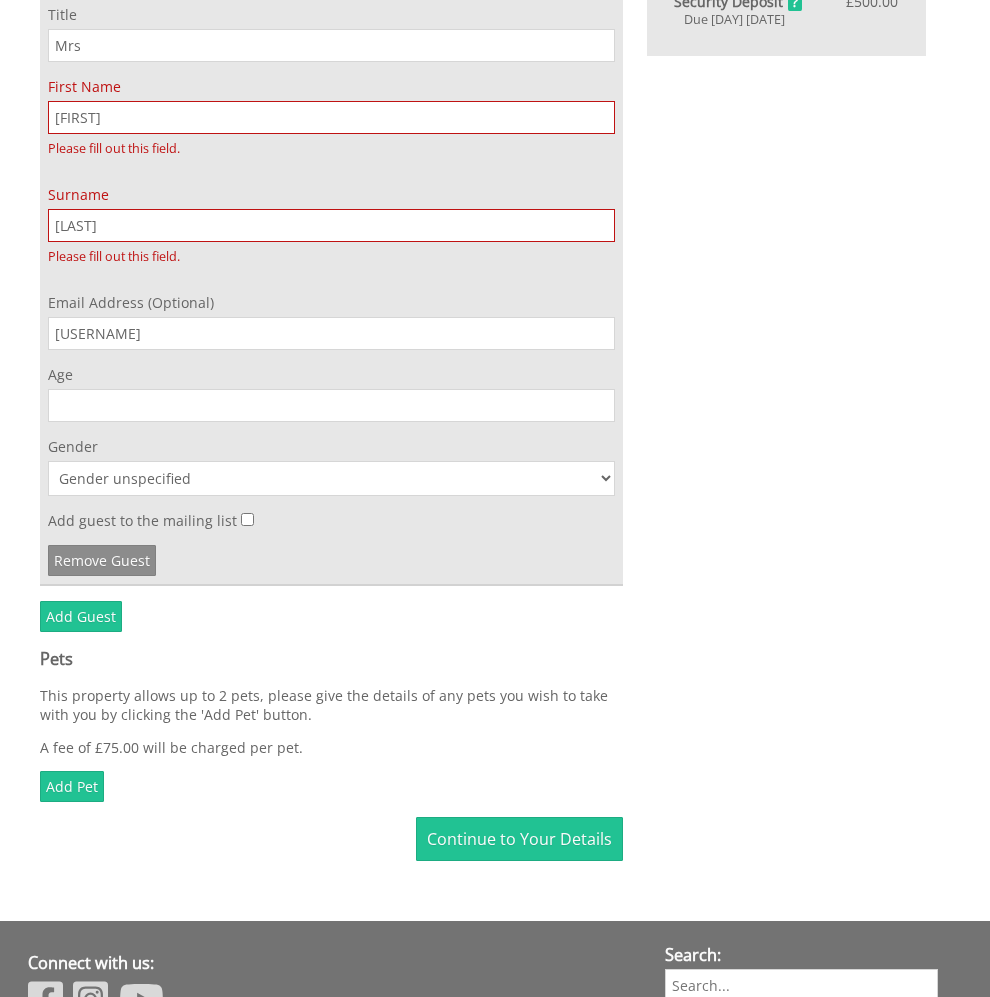 type on "[USERNAME]" 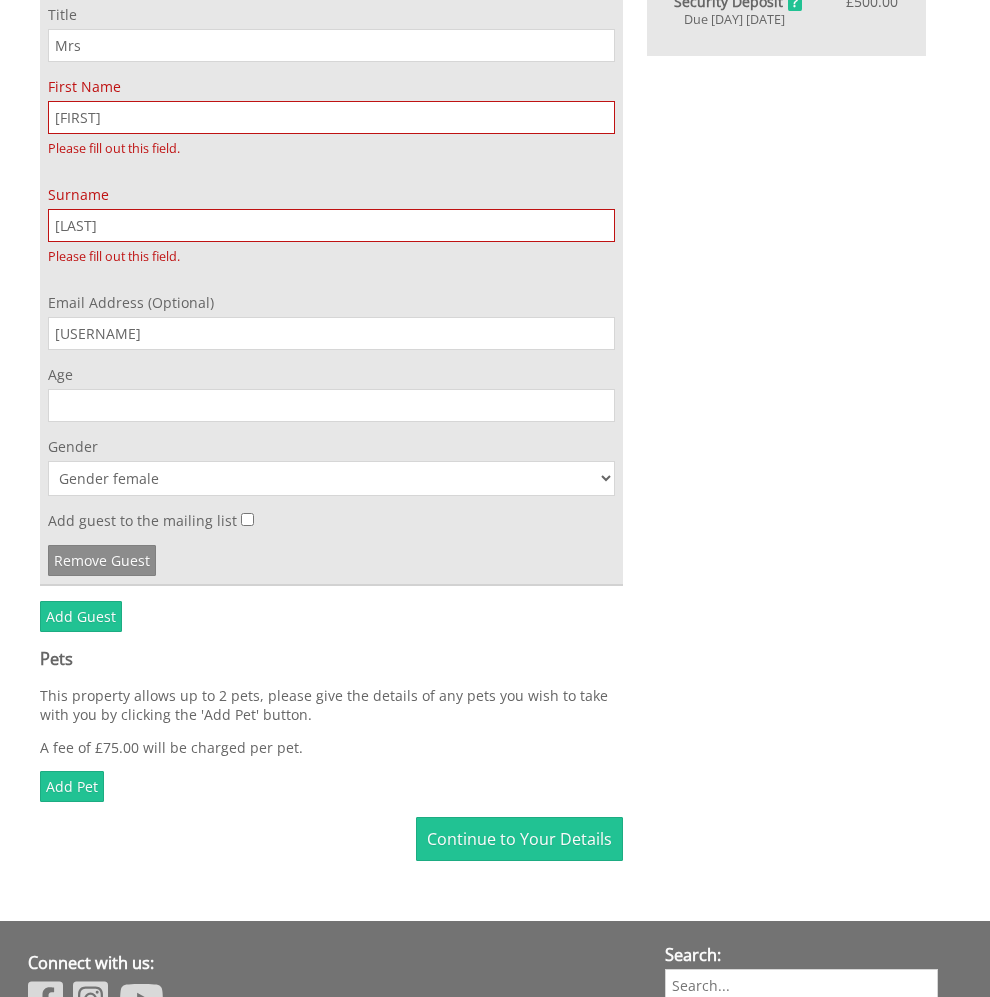 click on "Gender unspecified
Gender male
Gender female" at bounding box center (331, 478) 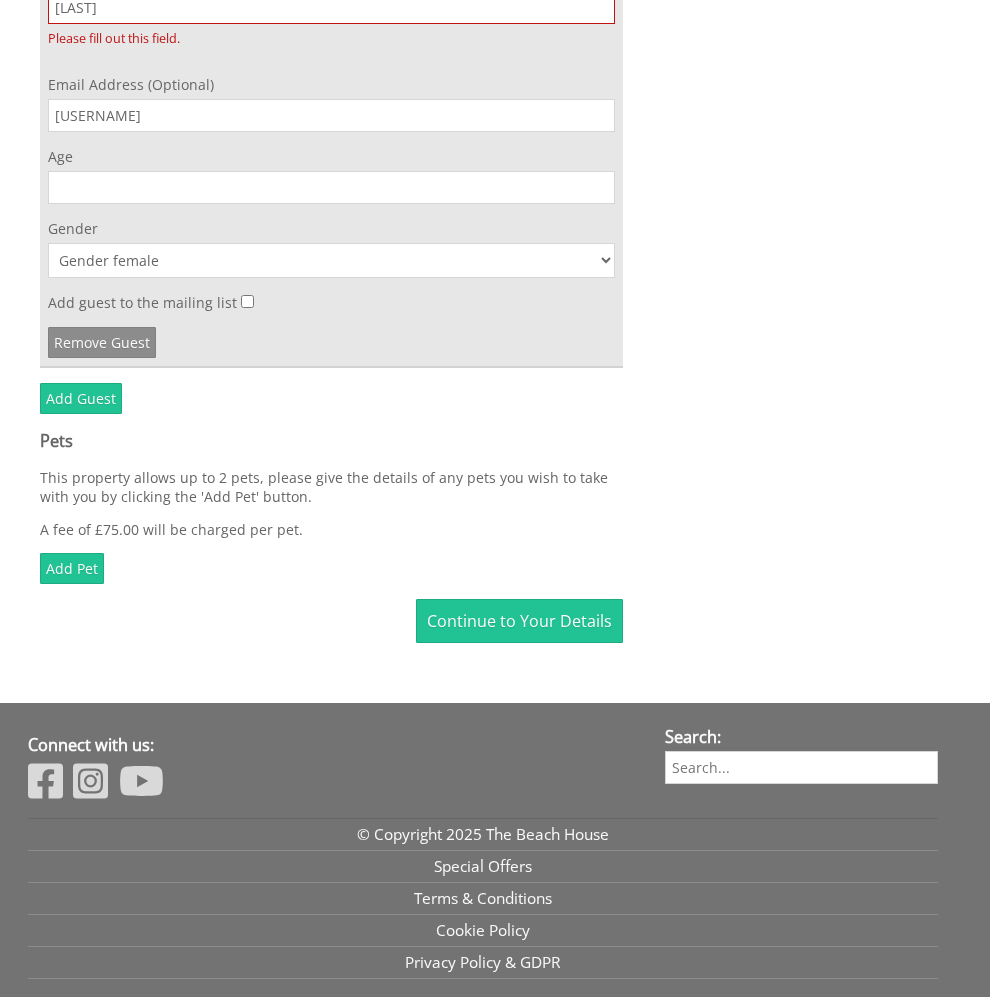 scroll, scrollTop: 1281, scrollLeft: 0, axis: vertical 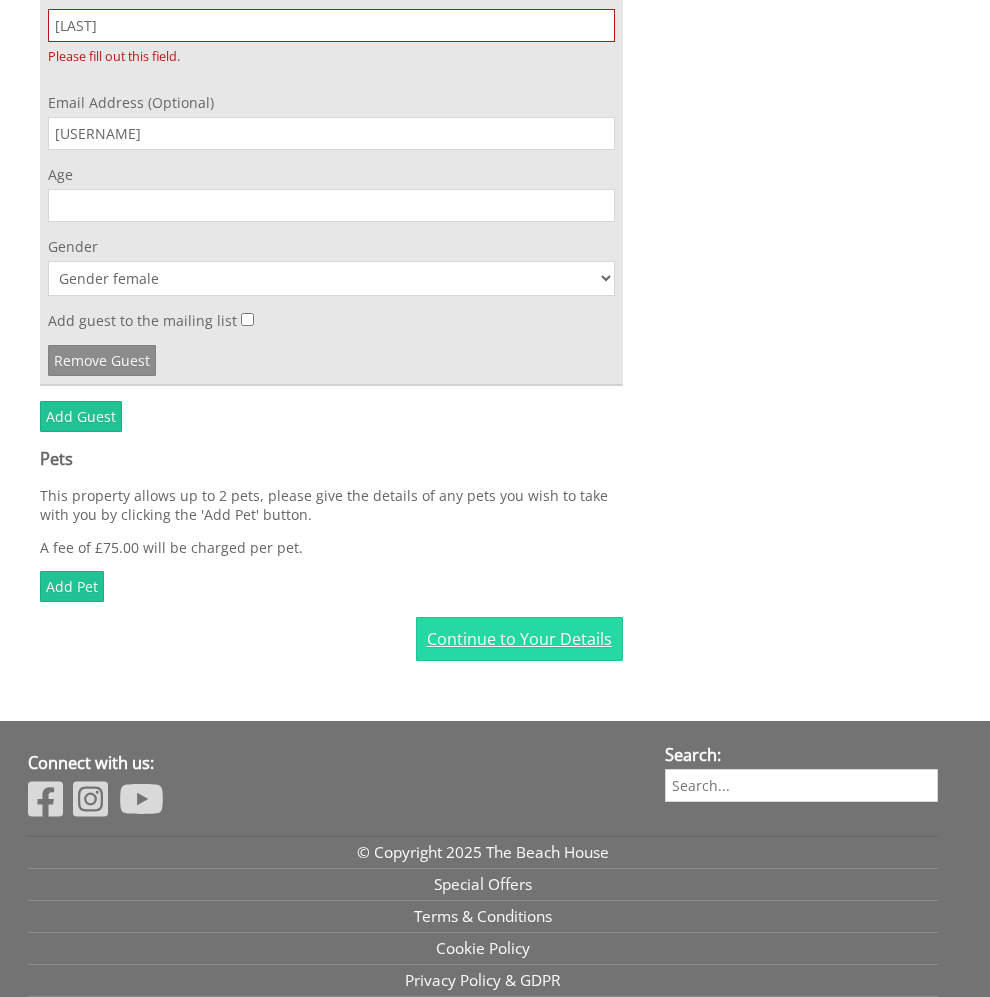click on "Continue to Your Details" at bounding box center [519, 639] 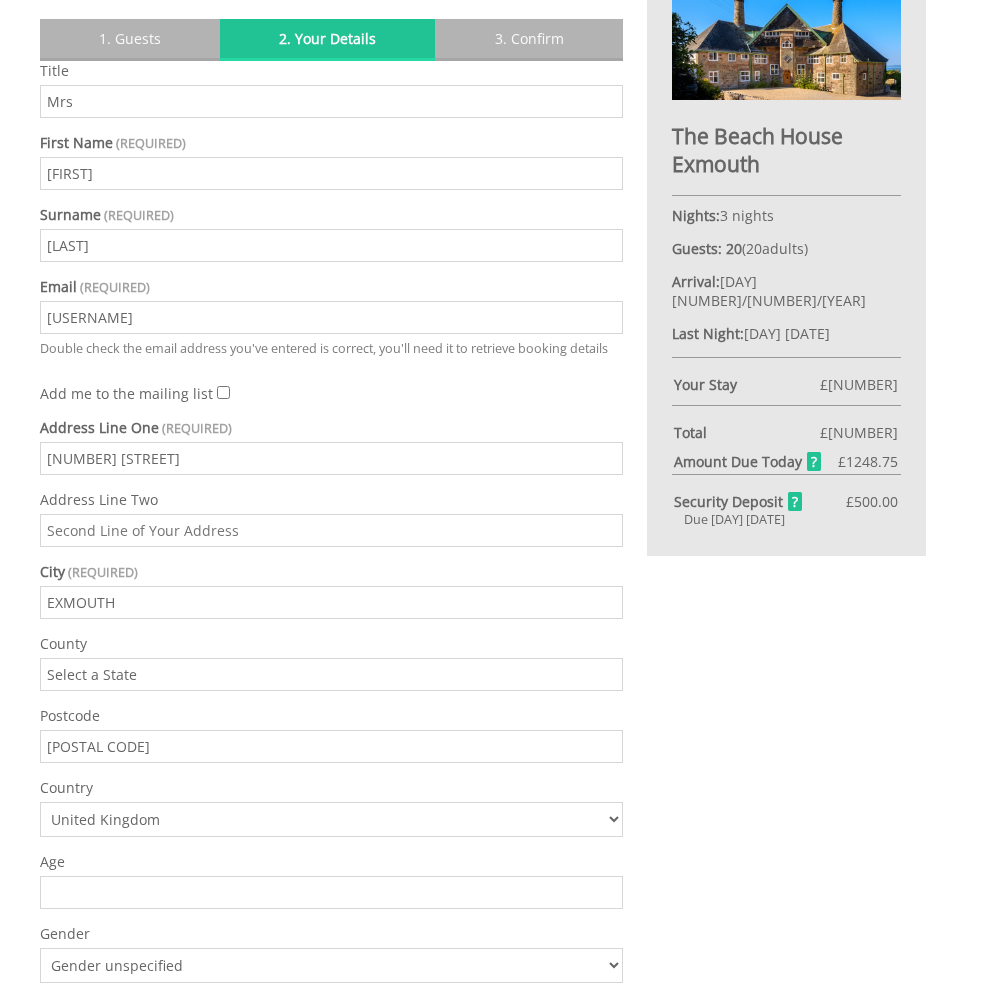 scroll, scrollTop: 581, scrollLeft: 0, axis: vertical 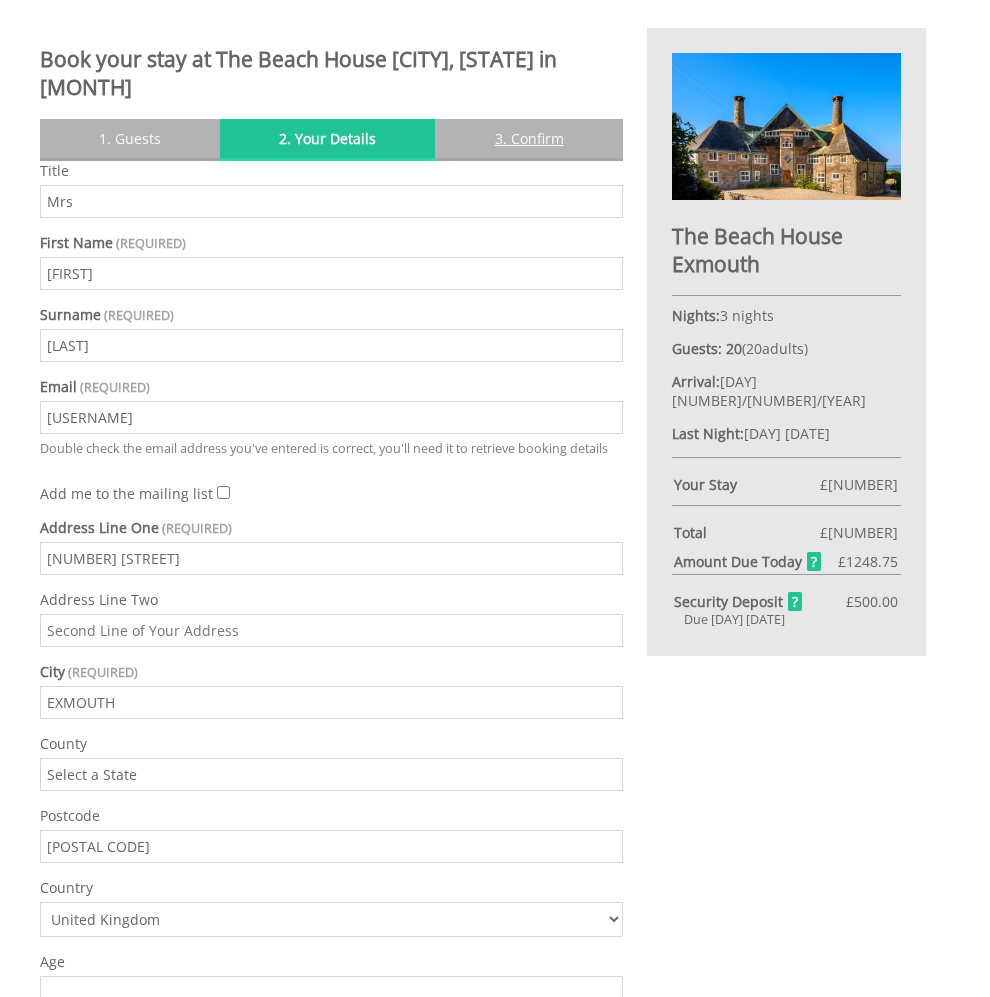 click on "3. Confirm" at bounding box center (528, 138) 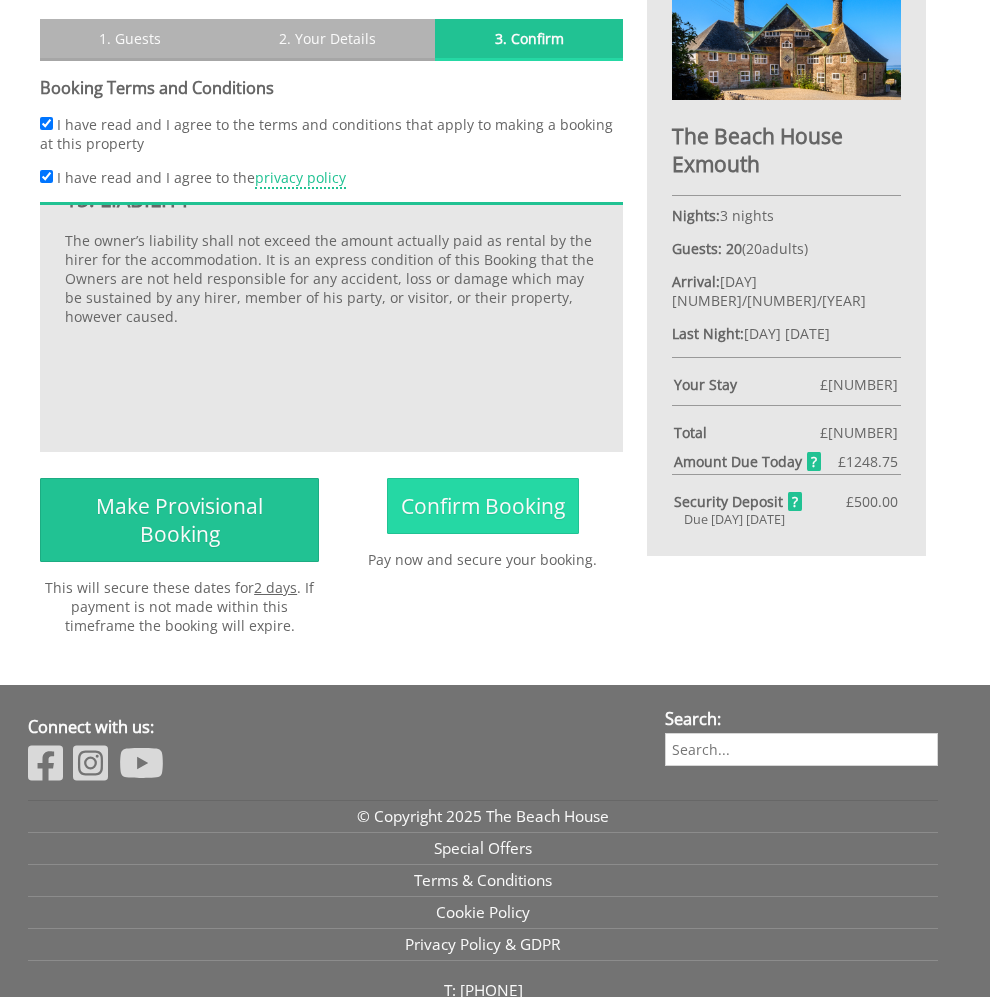click on "Confirm Booking" at bounding box center (483, 506) 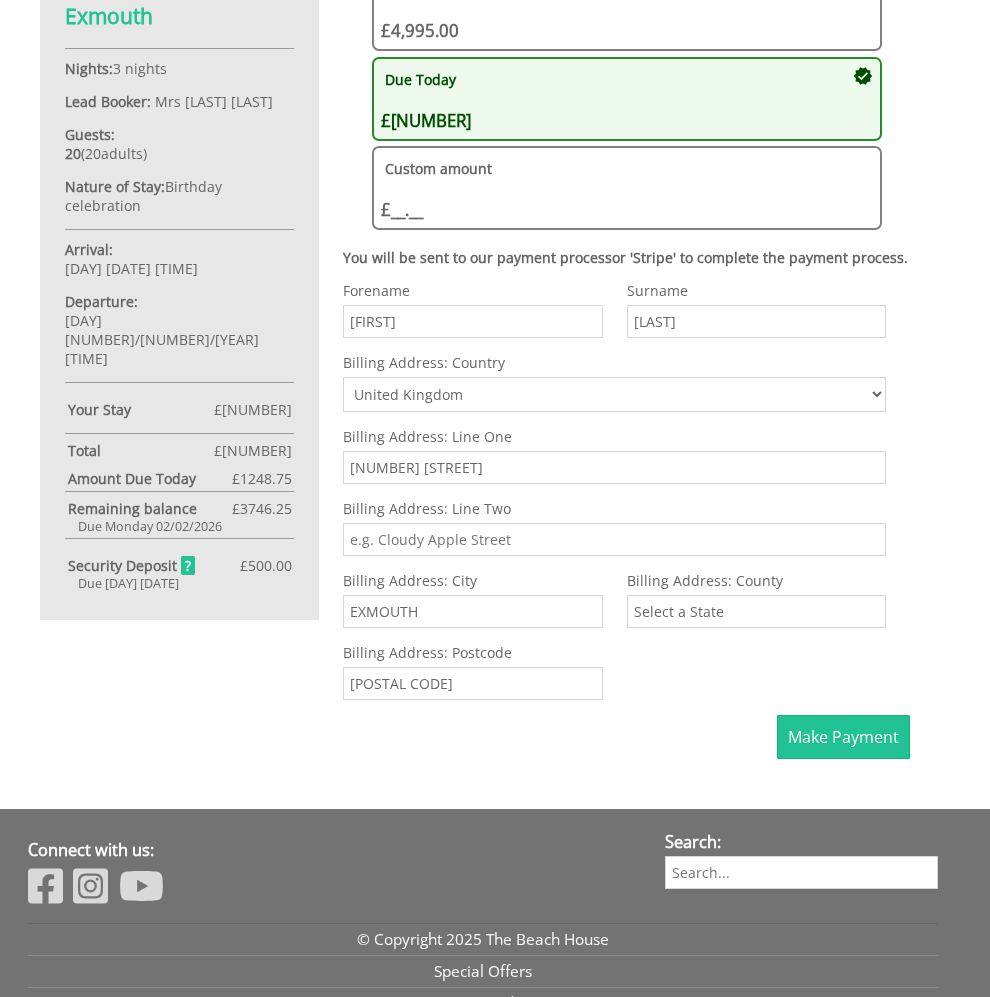 scroll, scrollTop: 1000, scrollLeft: 0, axis: vertical 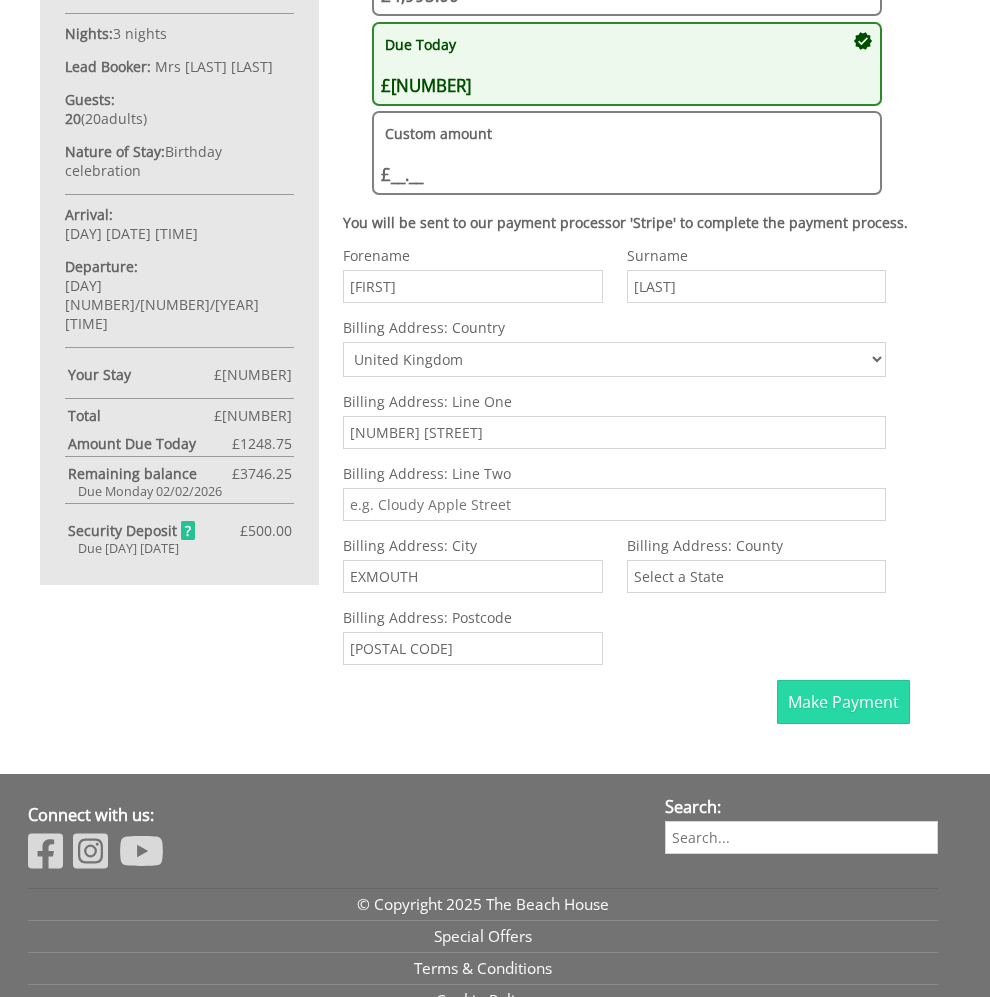 click on "Make Payment" at bounding box center [843, 702] 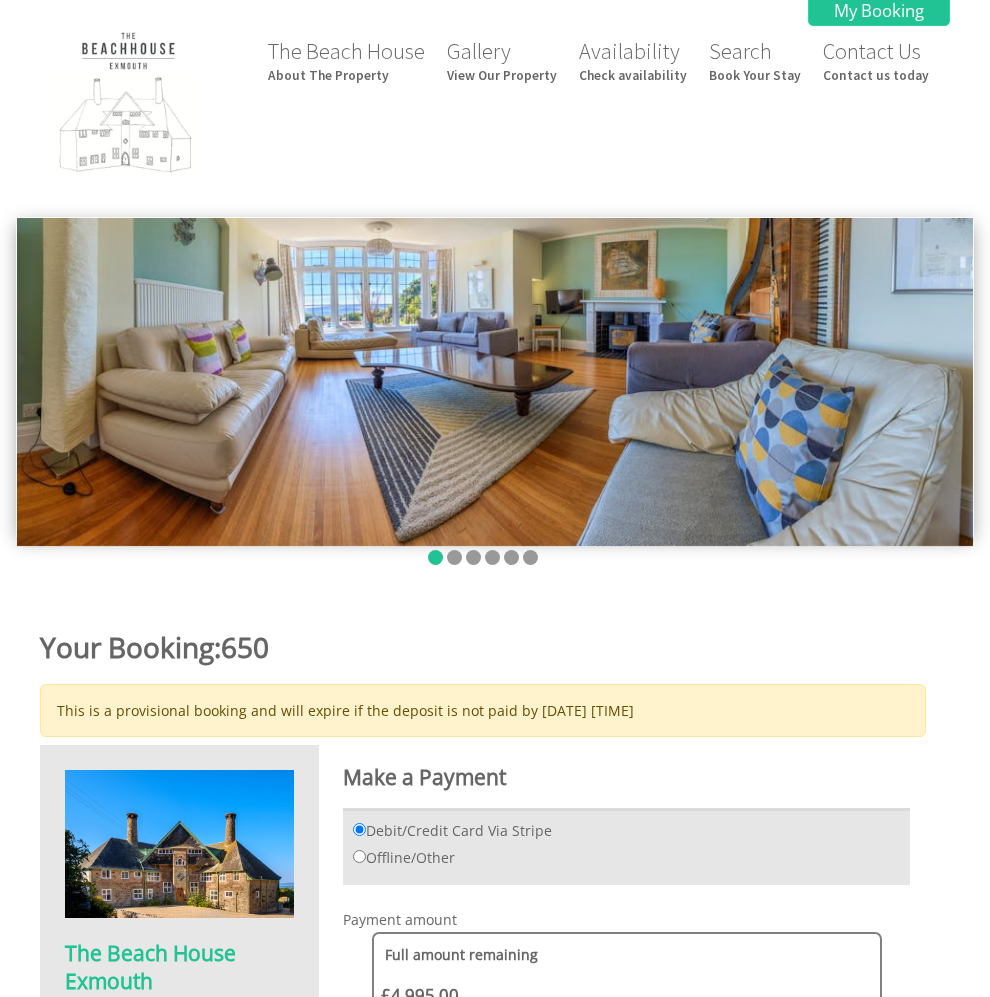 scroll, scrollTop: 883, scrollLeft: 0, axis: vertical 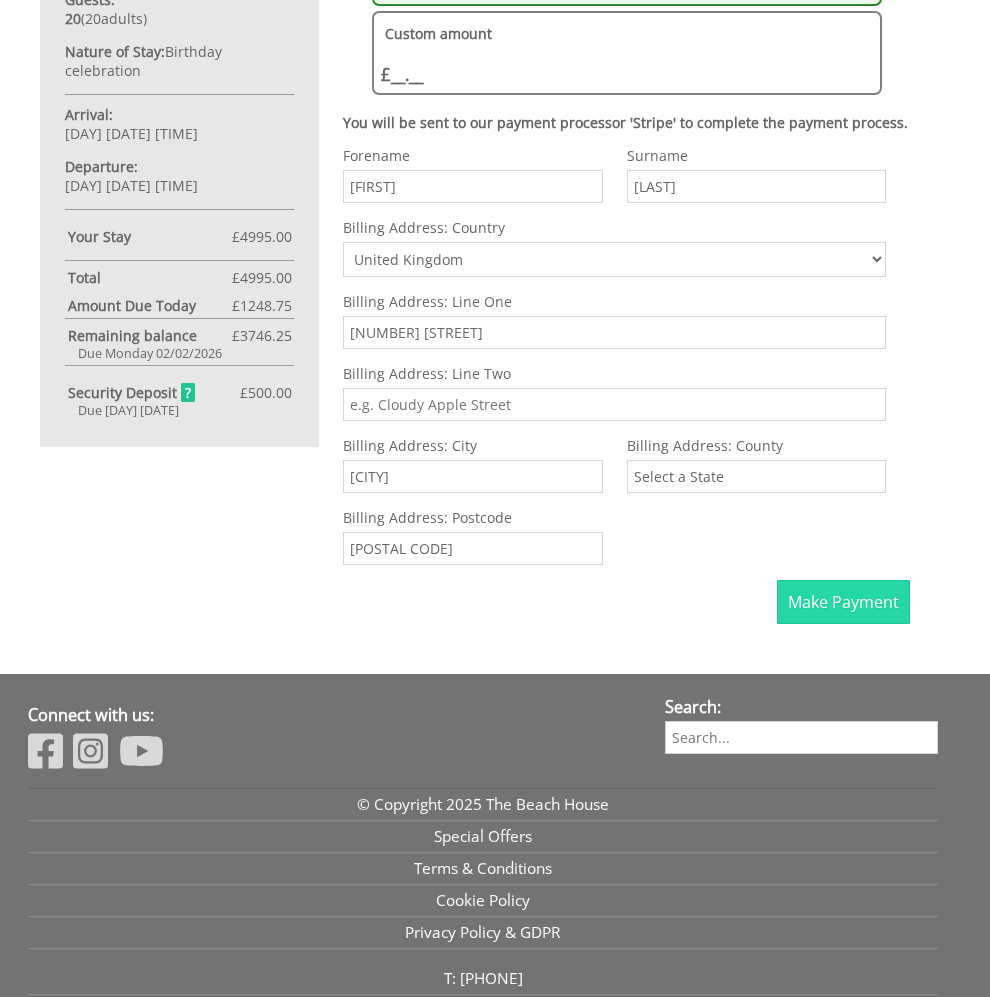click on "Make Payment" at bounding box center [843, 602] 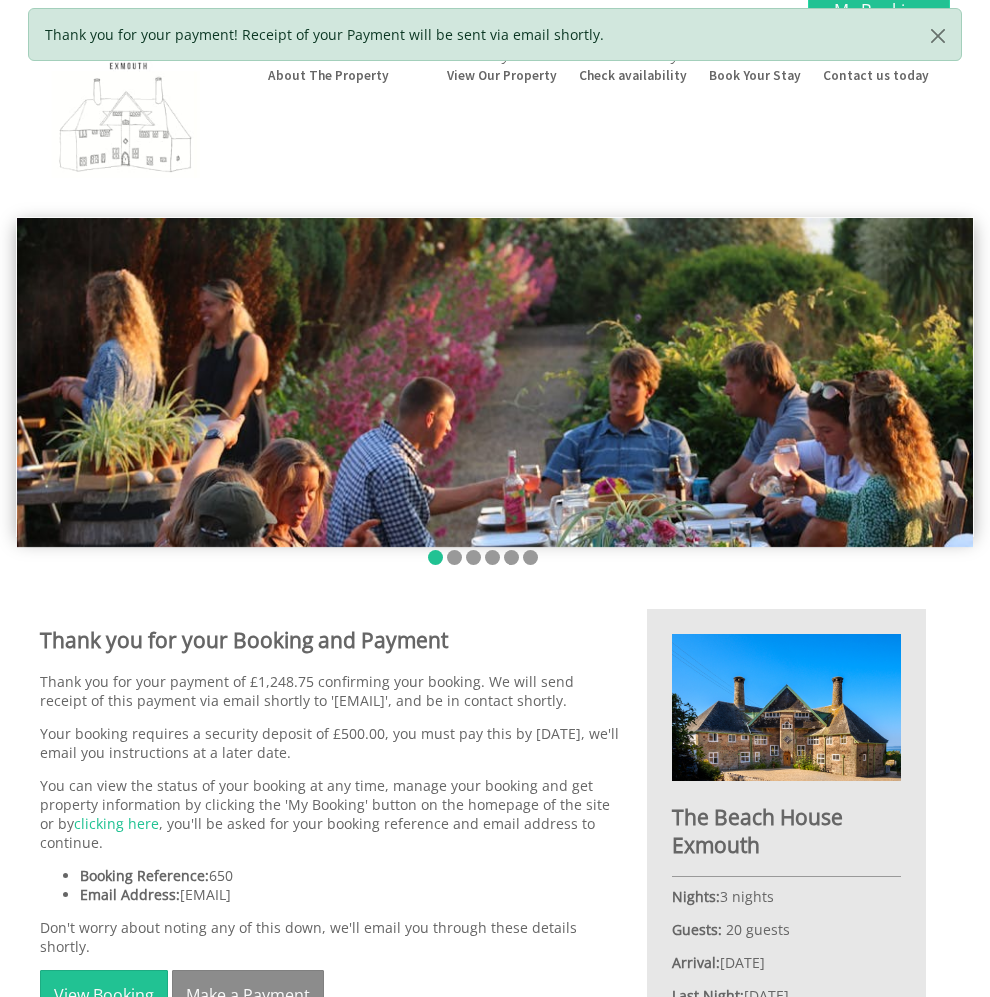 scroll, scrollTop: 0, scrollLeft: 0, axis: both 